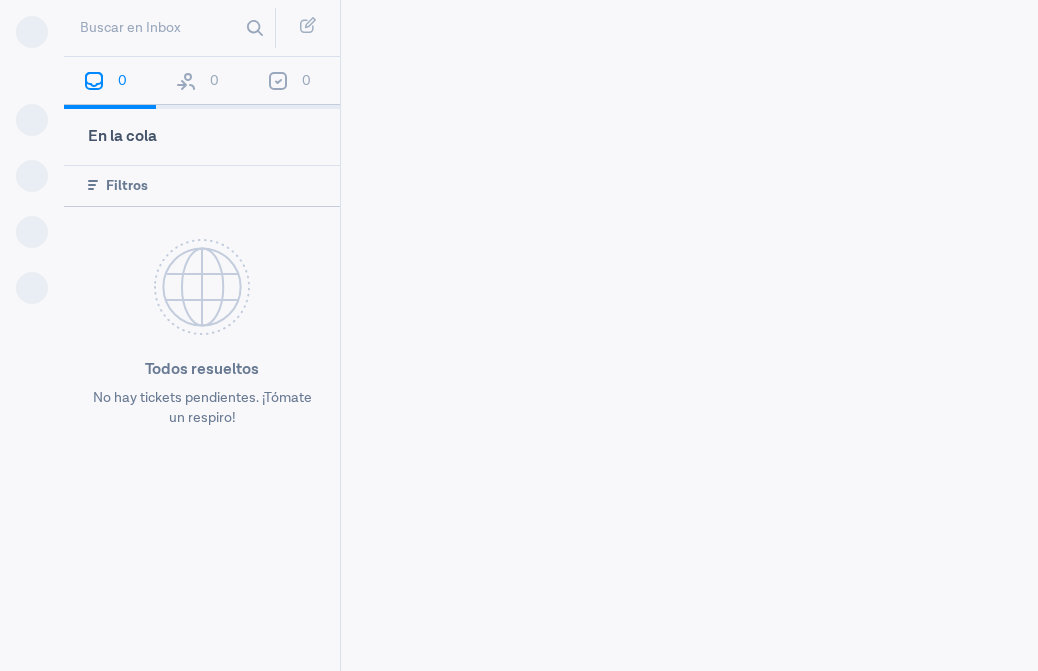 scroll, scrollTop: 0, scrollLeft: 0, axis: both 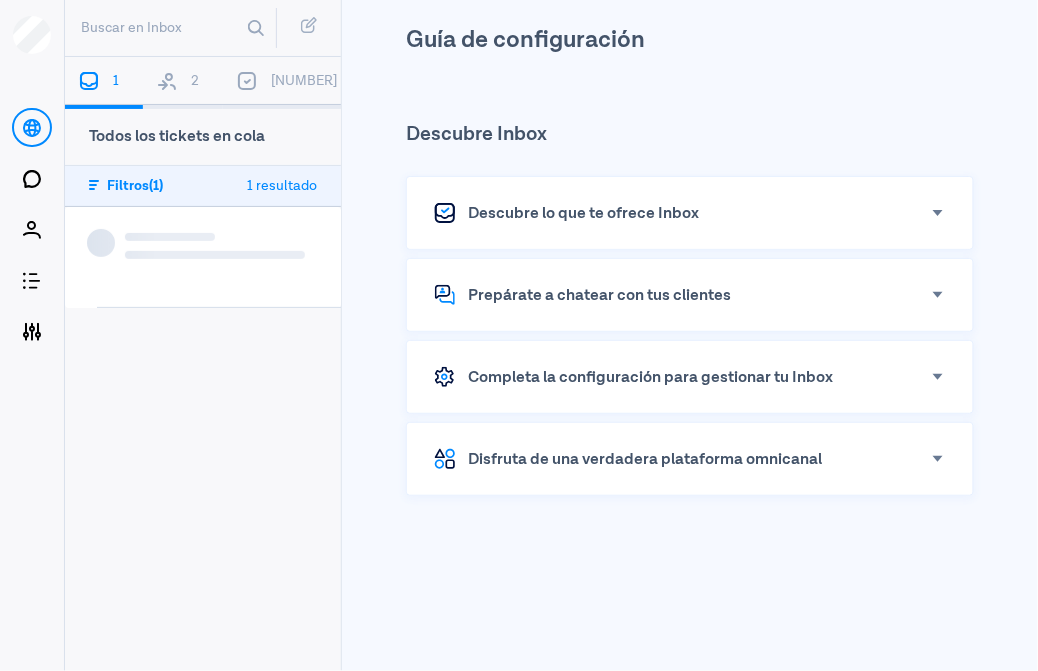 click on "1" at bounding box center [104, 83] 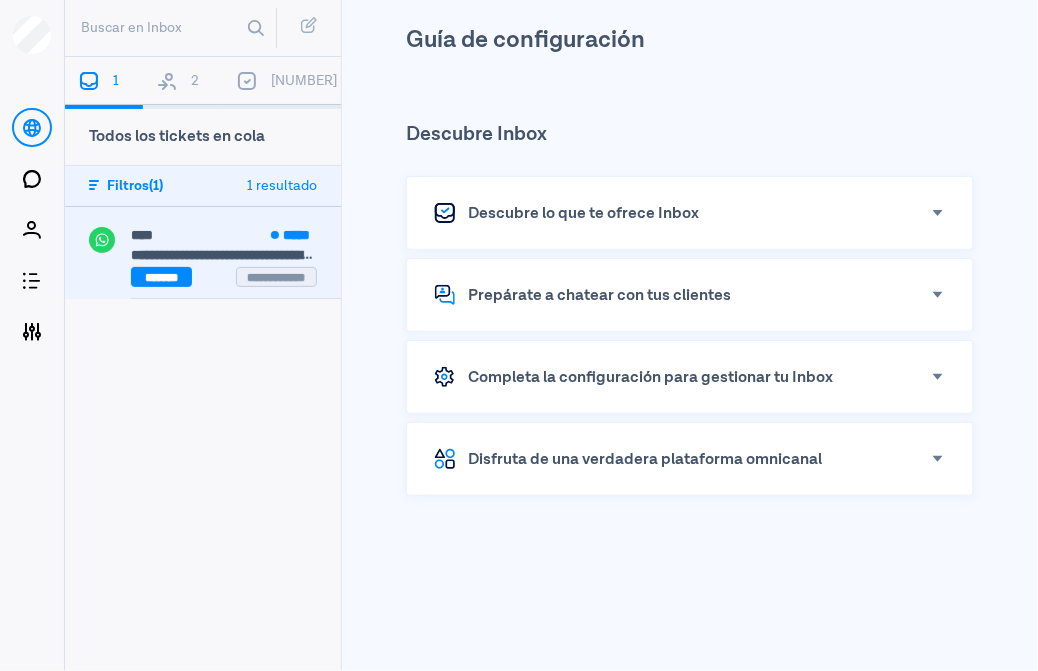 click on "**** *****" at bounding box center (236, 237) 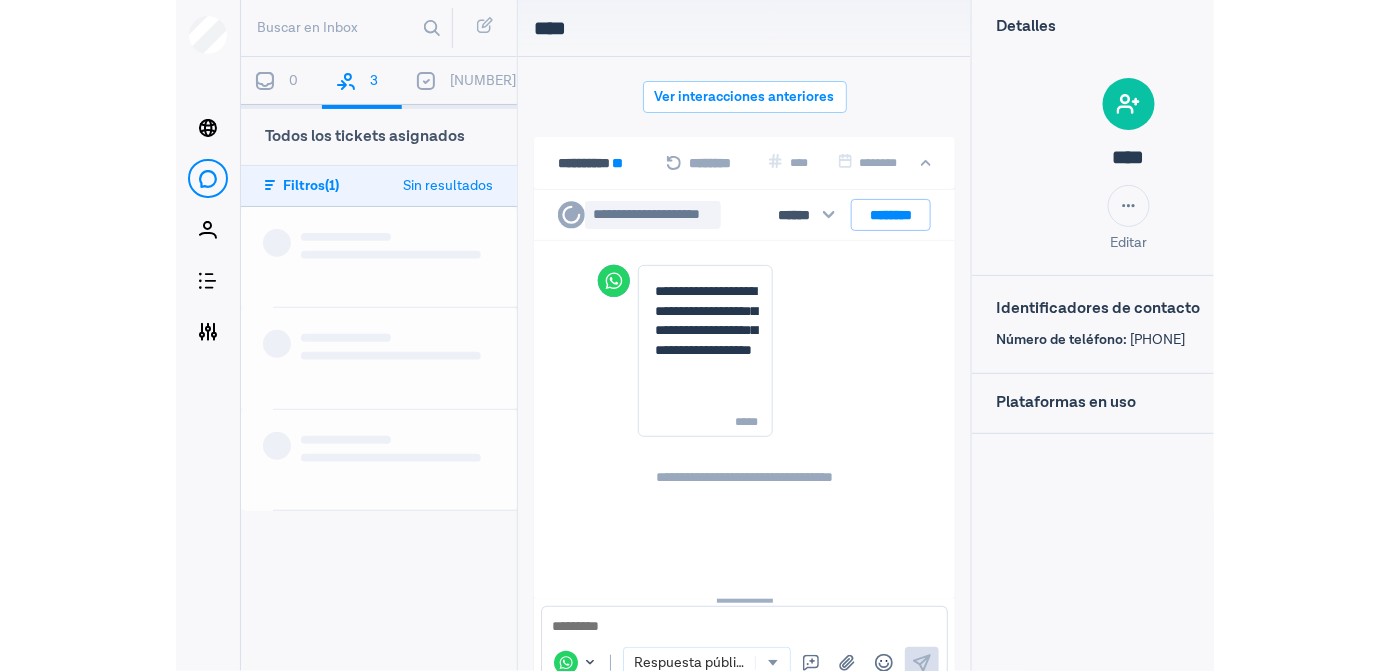scroll, scrollTop: 79, scrollLeft: 0, axis: vertical 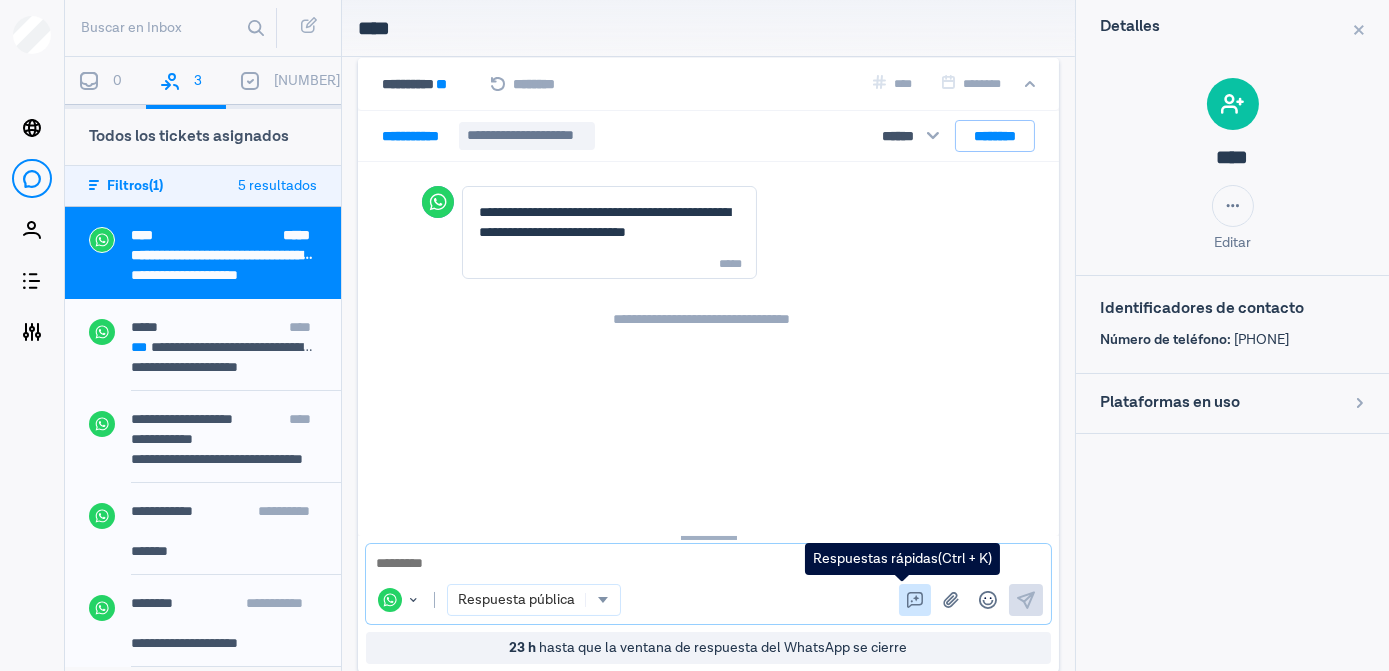 click at bounding box center (915, 600) 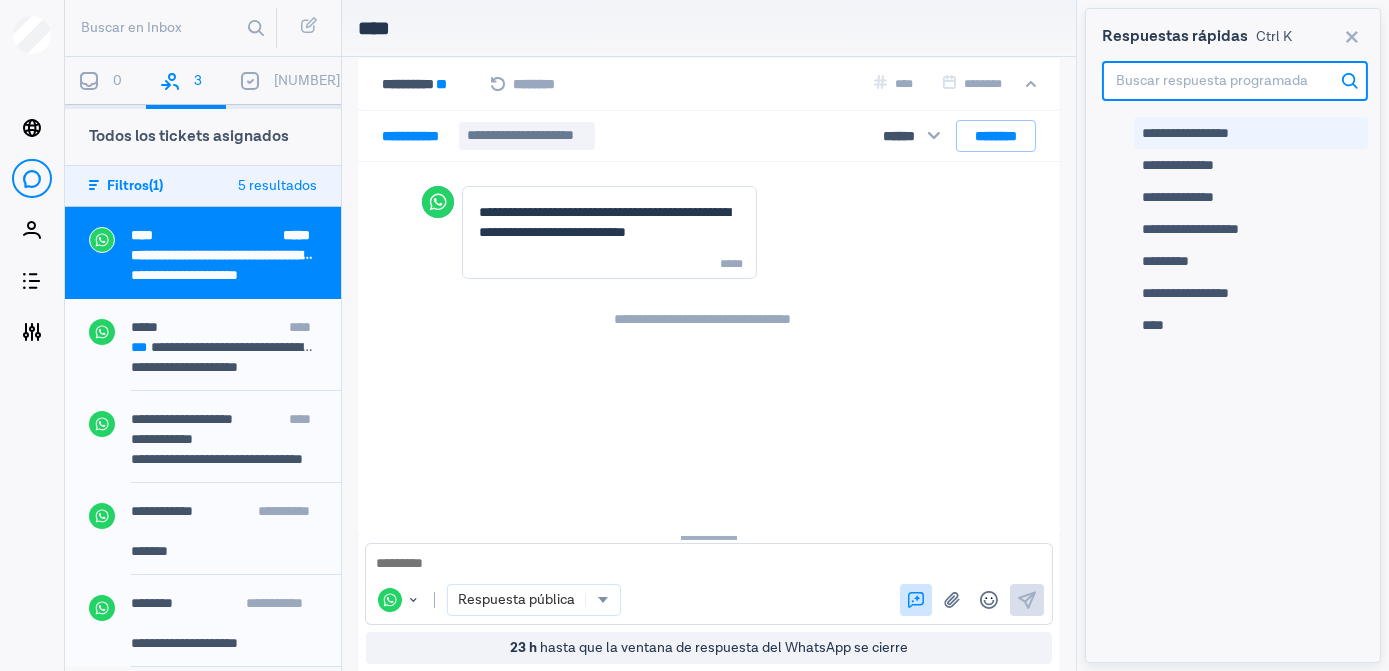 click on "**********" at bounding box center [1185, 133] 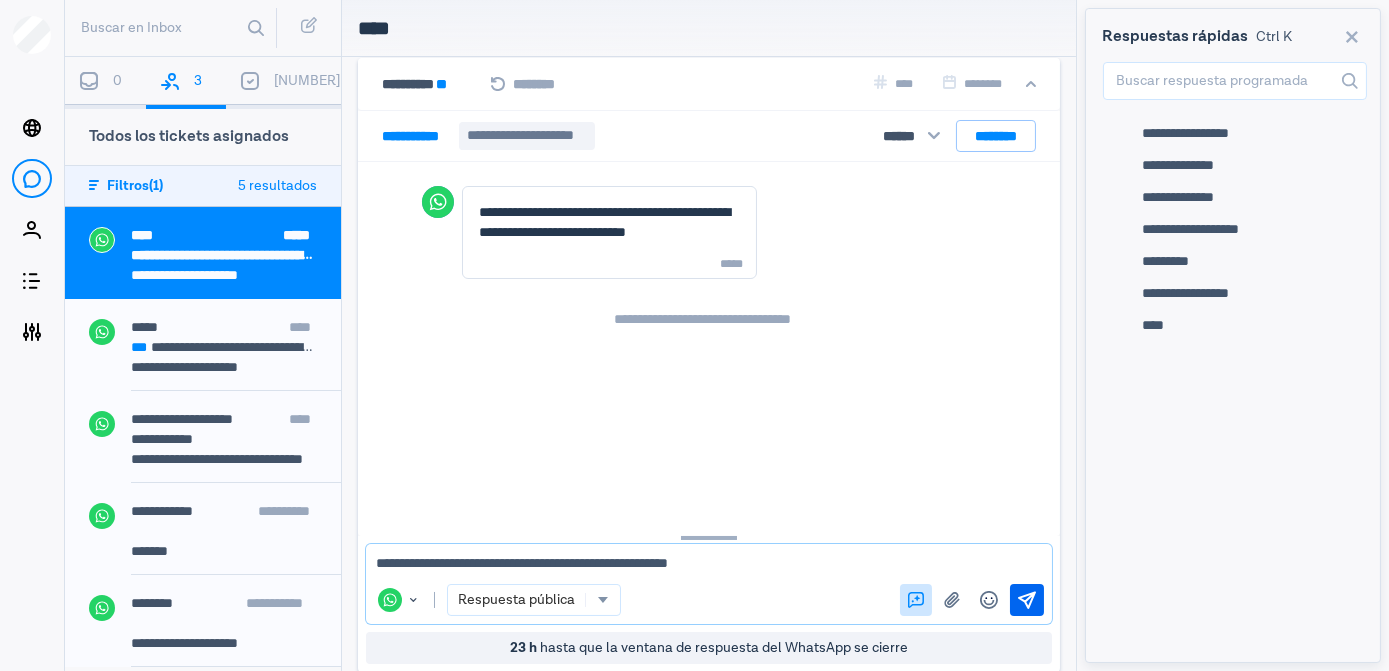 click at bounding box center [1027, 599] 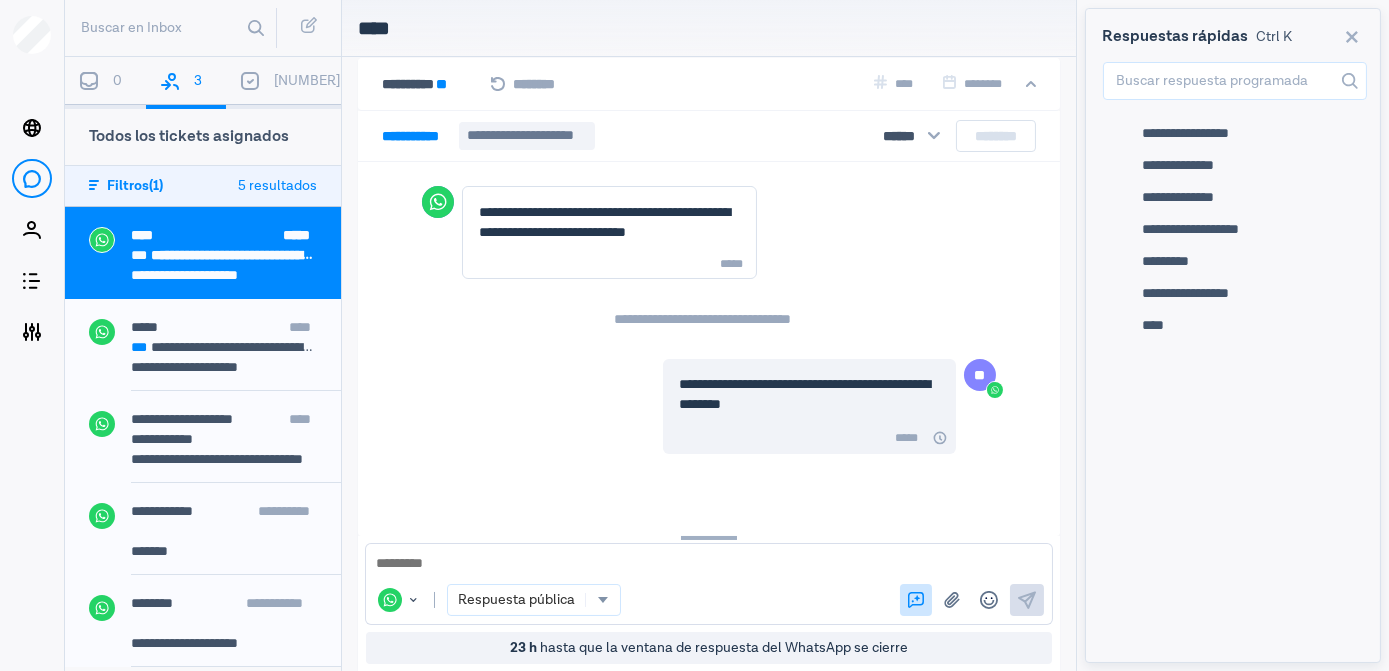 click on "3" at bounding box center [186, 83] 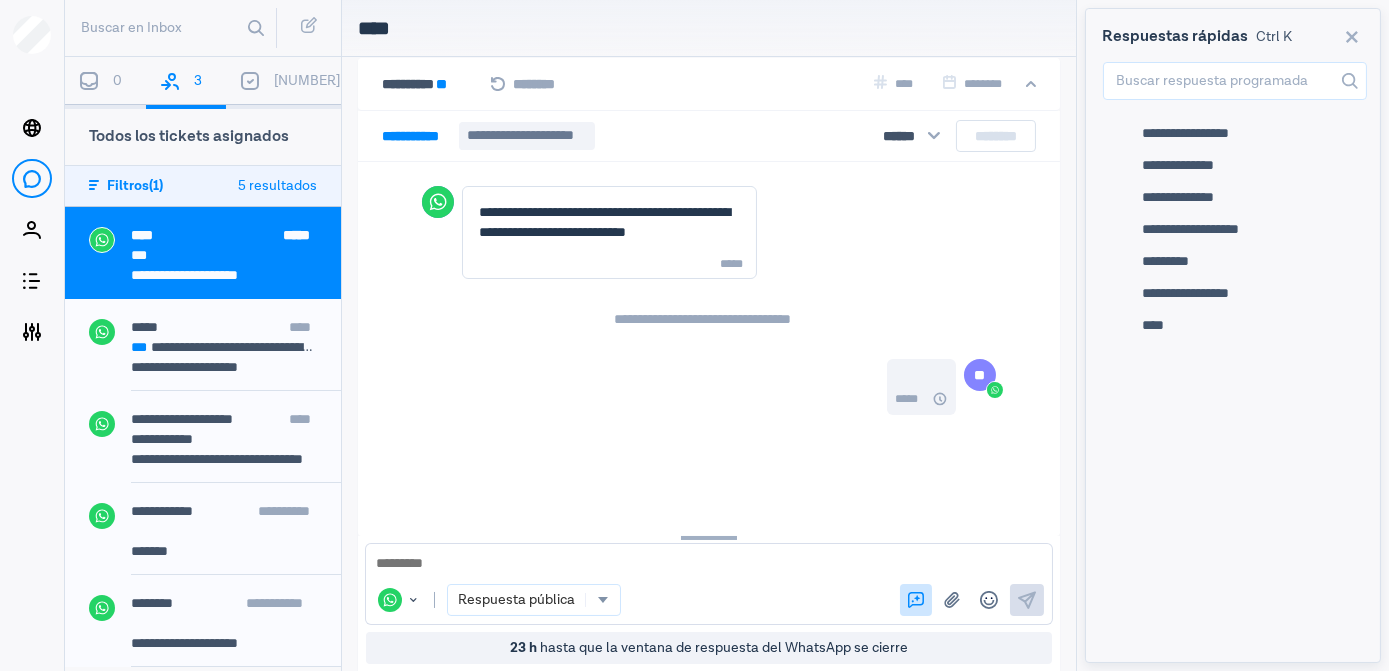 click on "3" at bounding box center (186, 83) 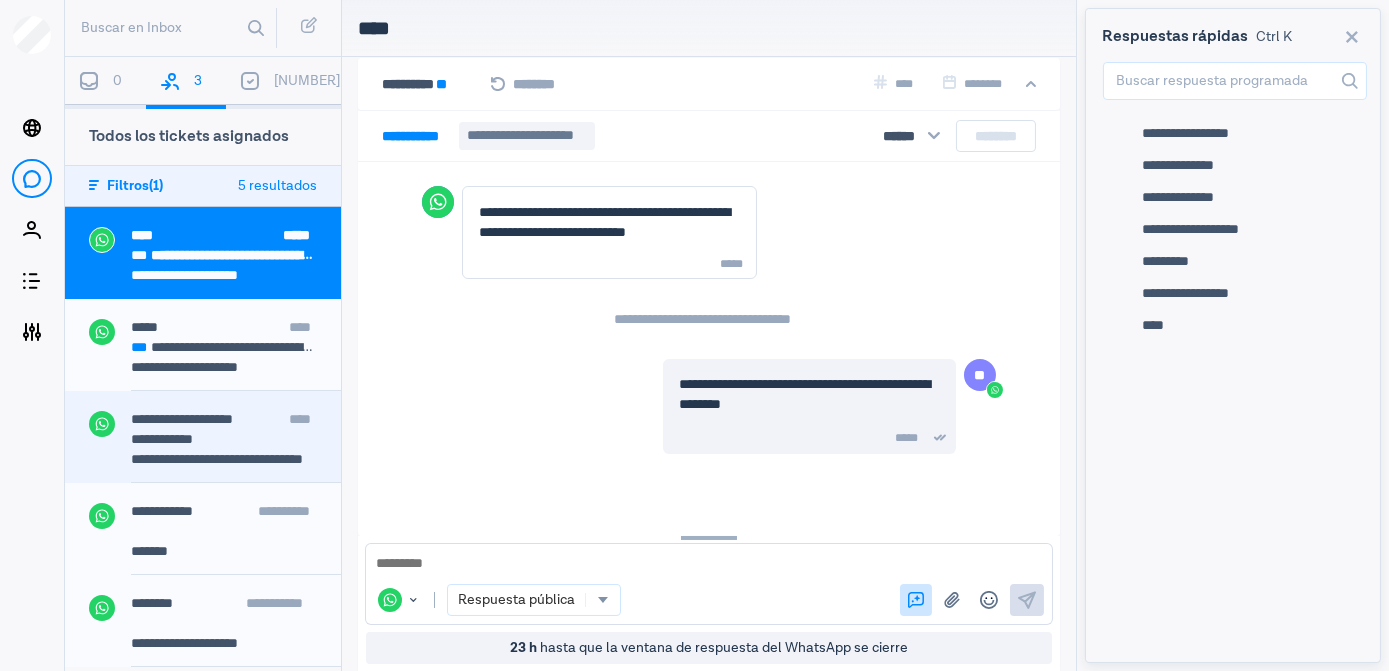 click on "**********" at bounding box center [182, 419] 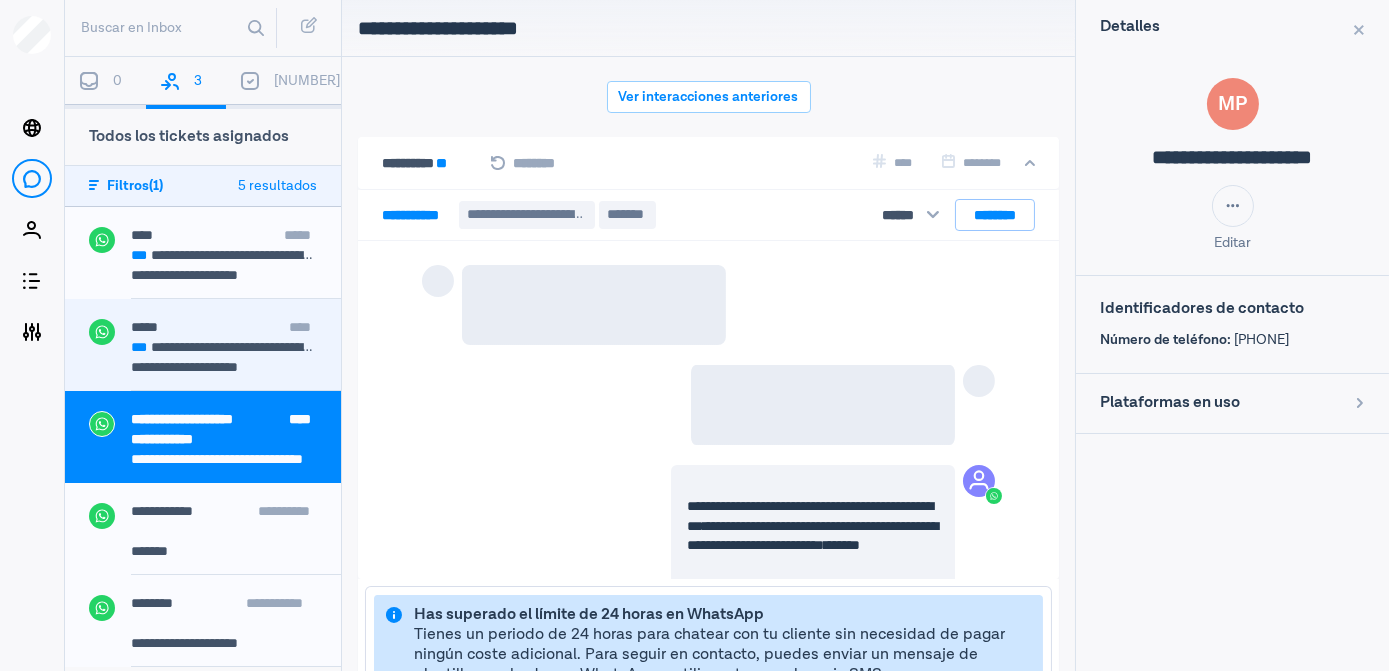scroll, scrollTop: 79, scrollLeft: 0, axis: vertical 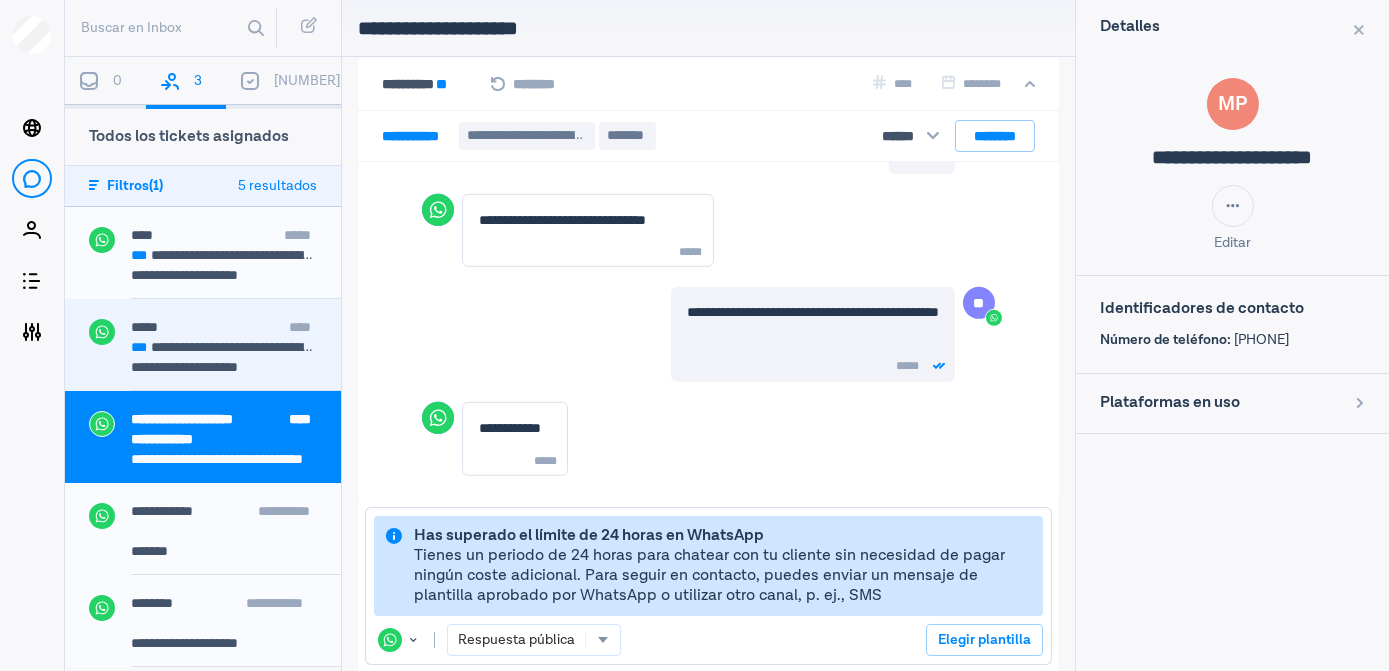 click on "**********" at bounding box center [197, 367] 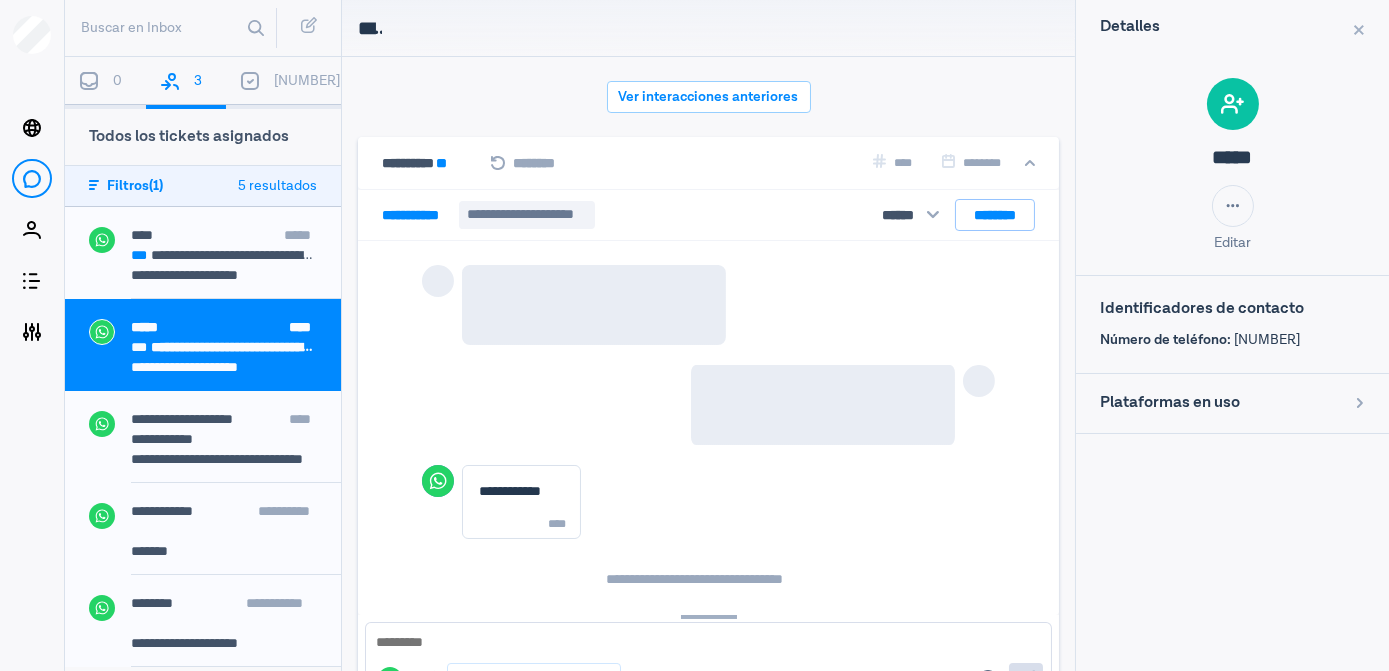 scroll, scrollTop: 1888, scrollLeft: 0, axis: vertical 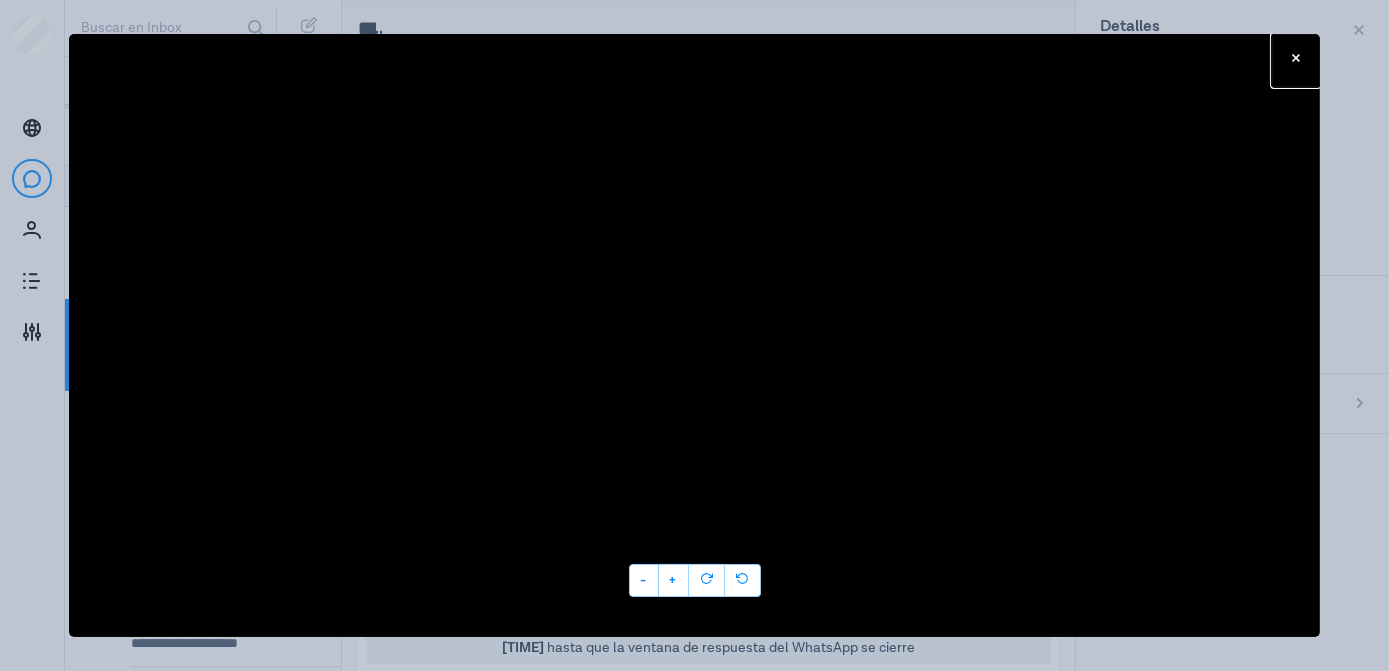click on "Cerrar - +" at bounding box center [694, 335] 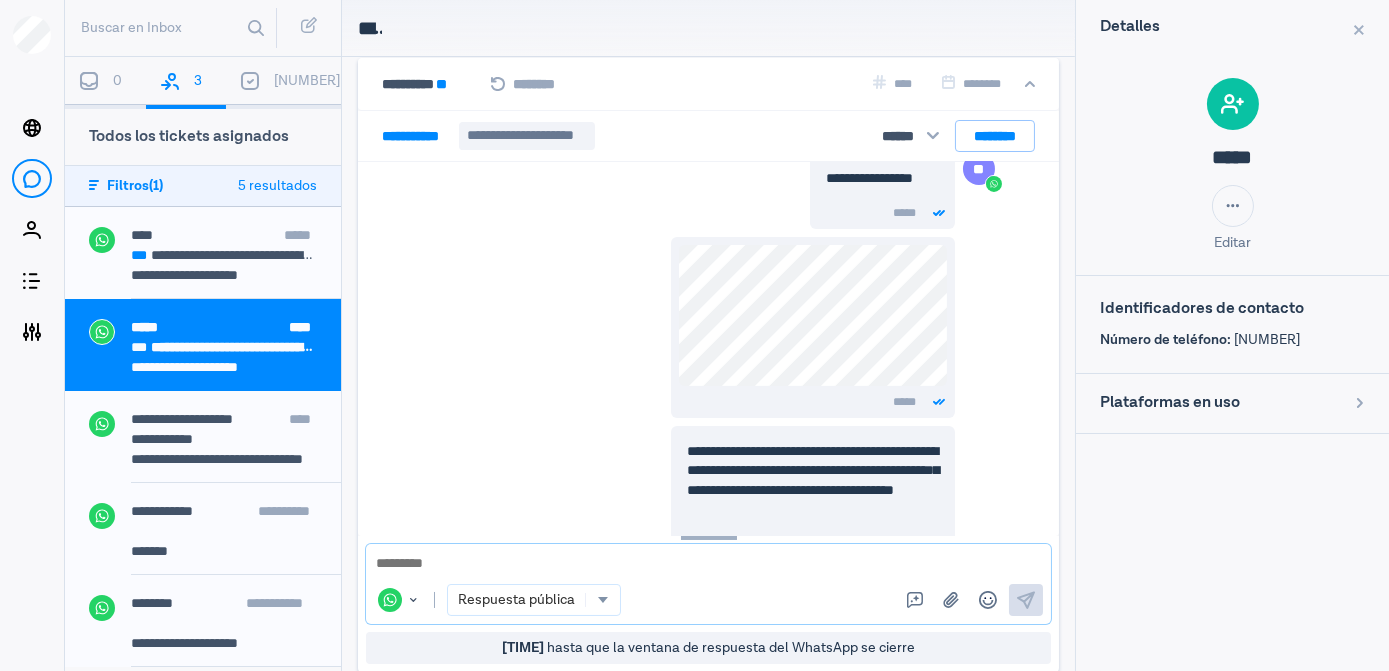 click at bounding box center (708, 564) 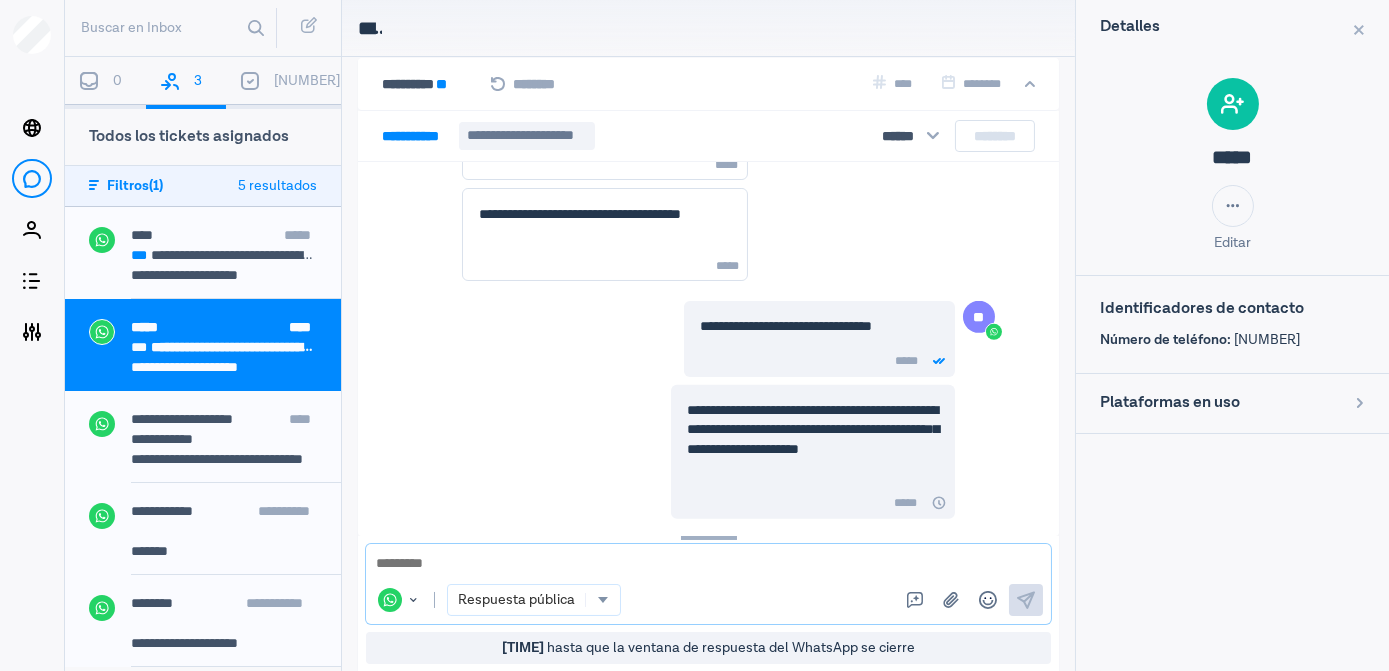 scroll, scrollTop: 2136, scrollLeft: 0, axis: vertical 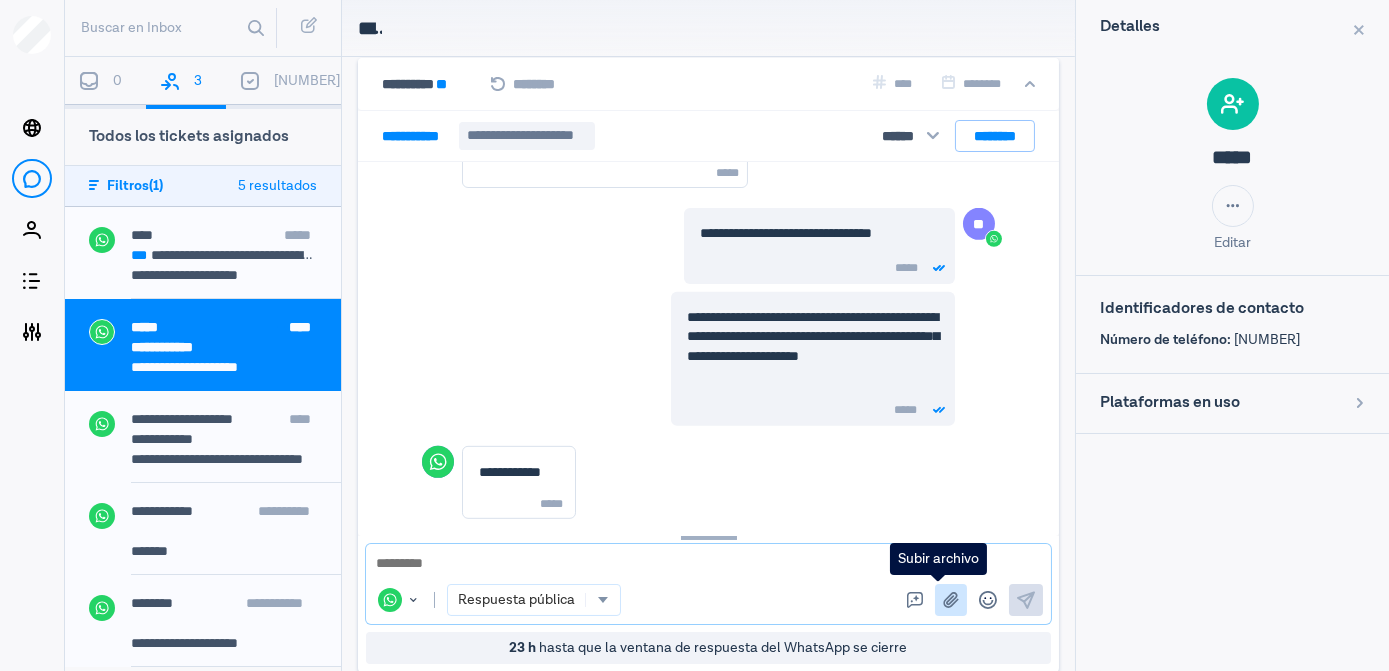 click at bounding box center (950, 600) 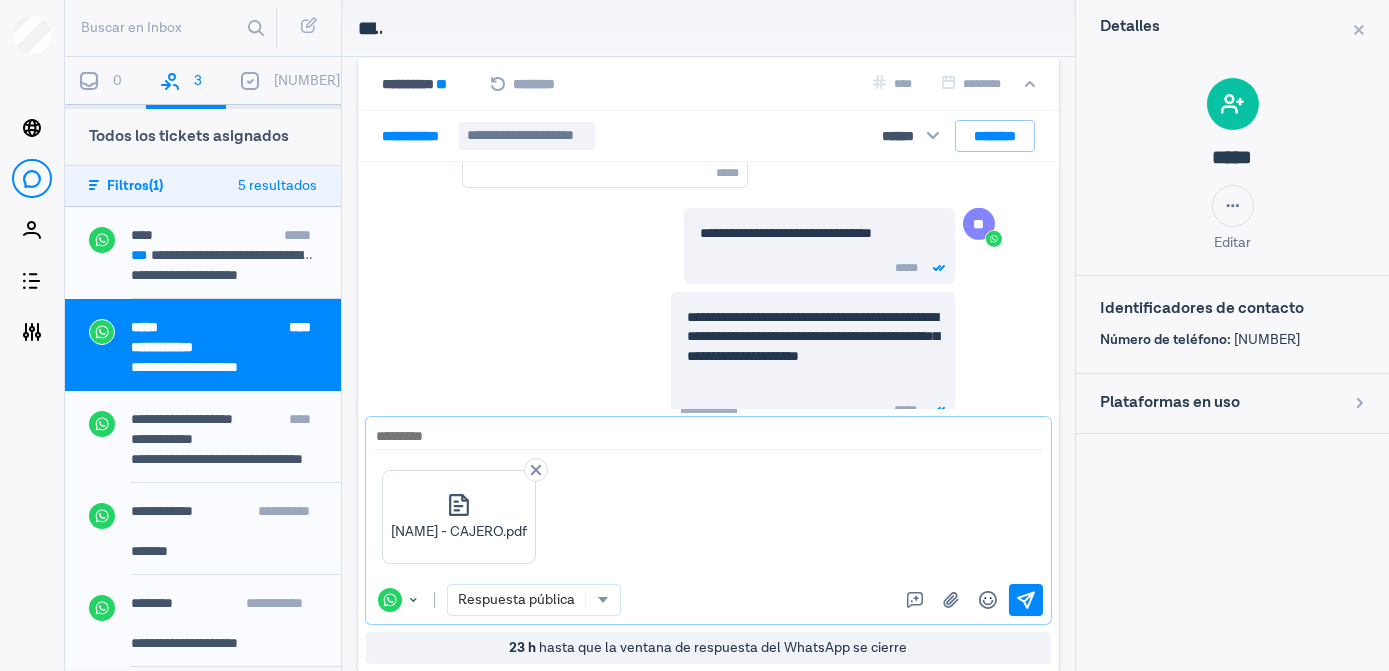 click at bounding box center (702, 437) 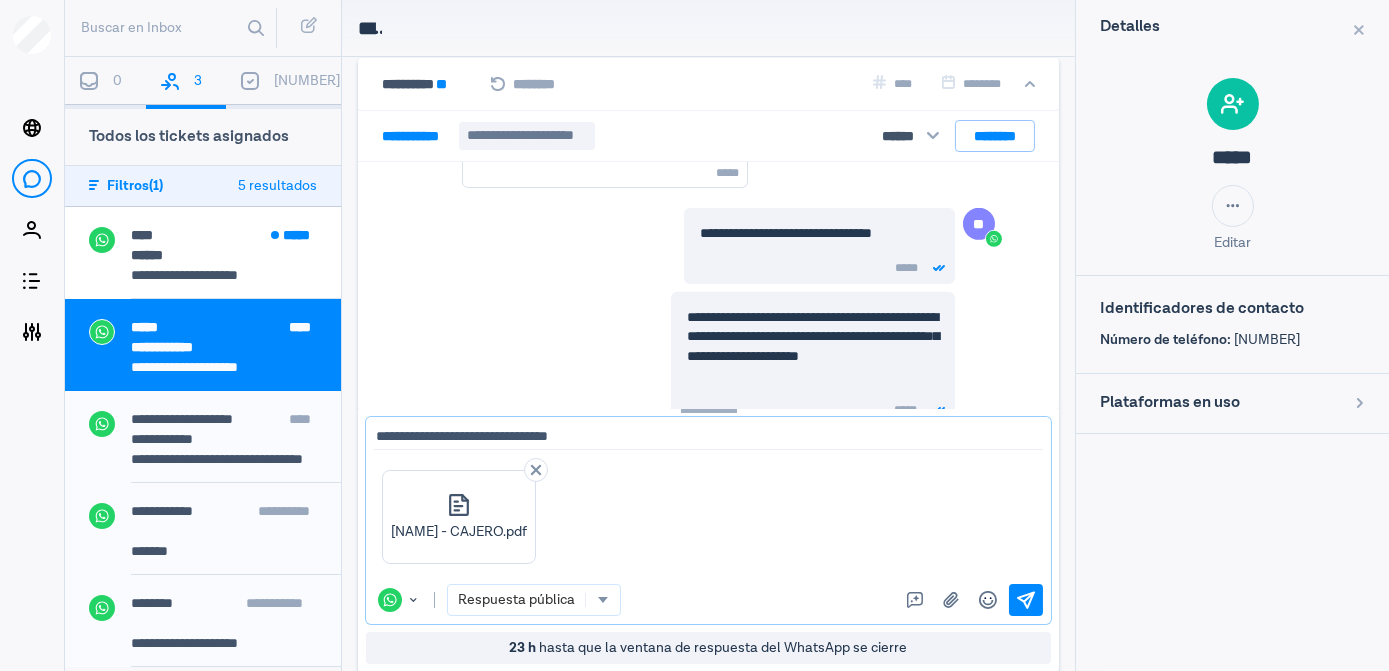 type on "**********" 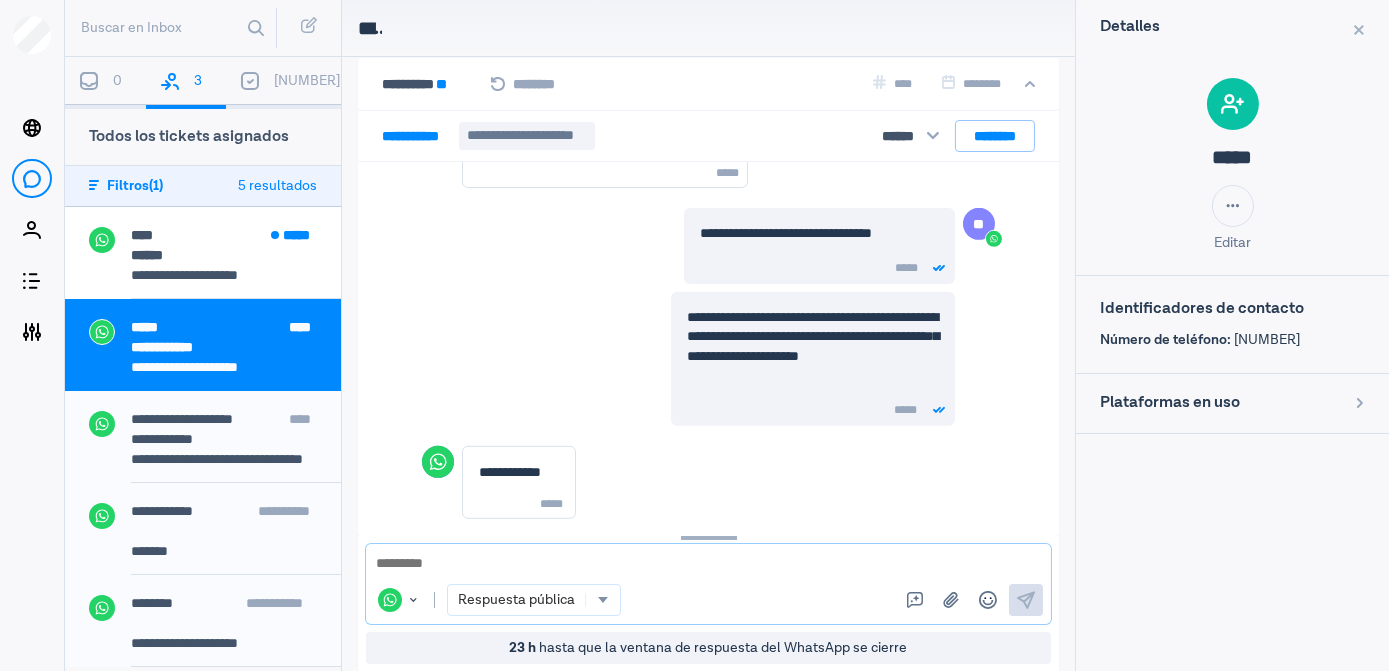scroll, scrollTop: 2538, scrollLeft: 0, axis: vertical 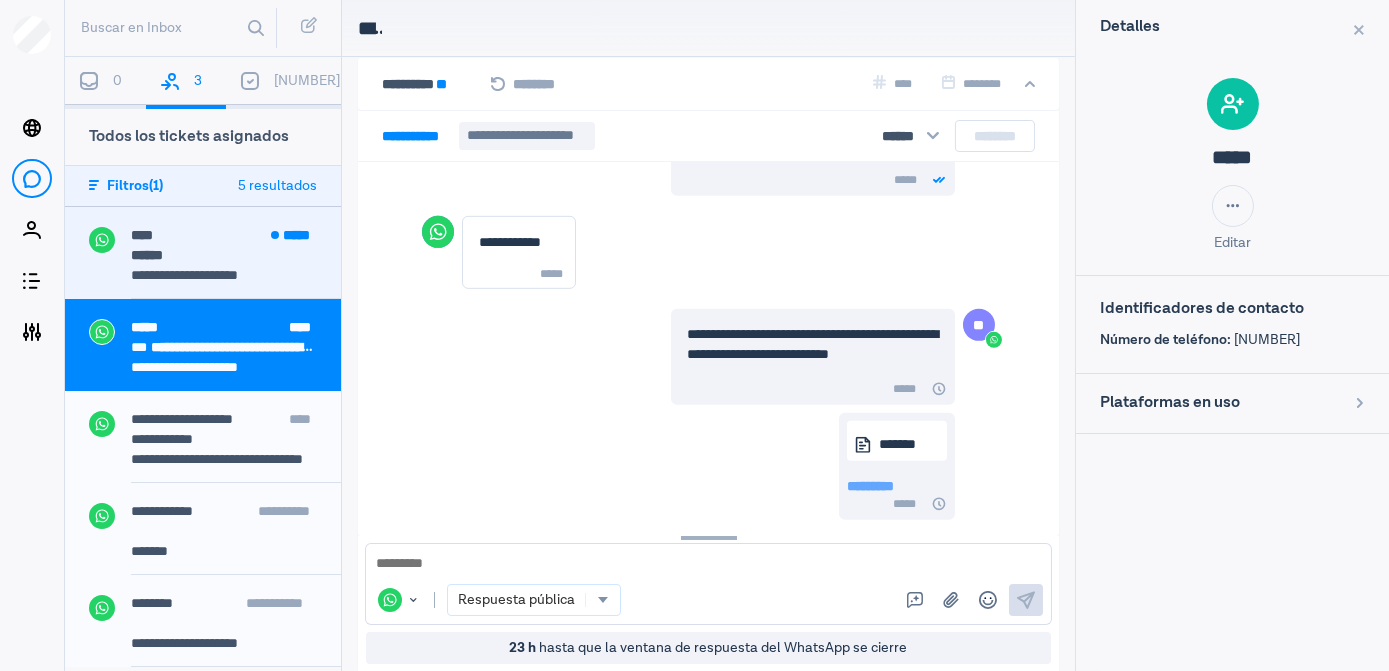 click on "******" at bounding box center (224, 255) 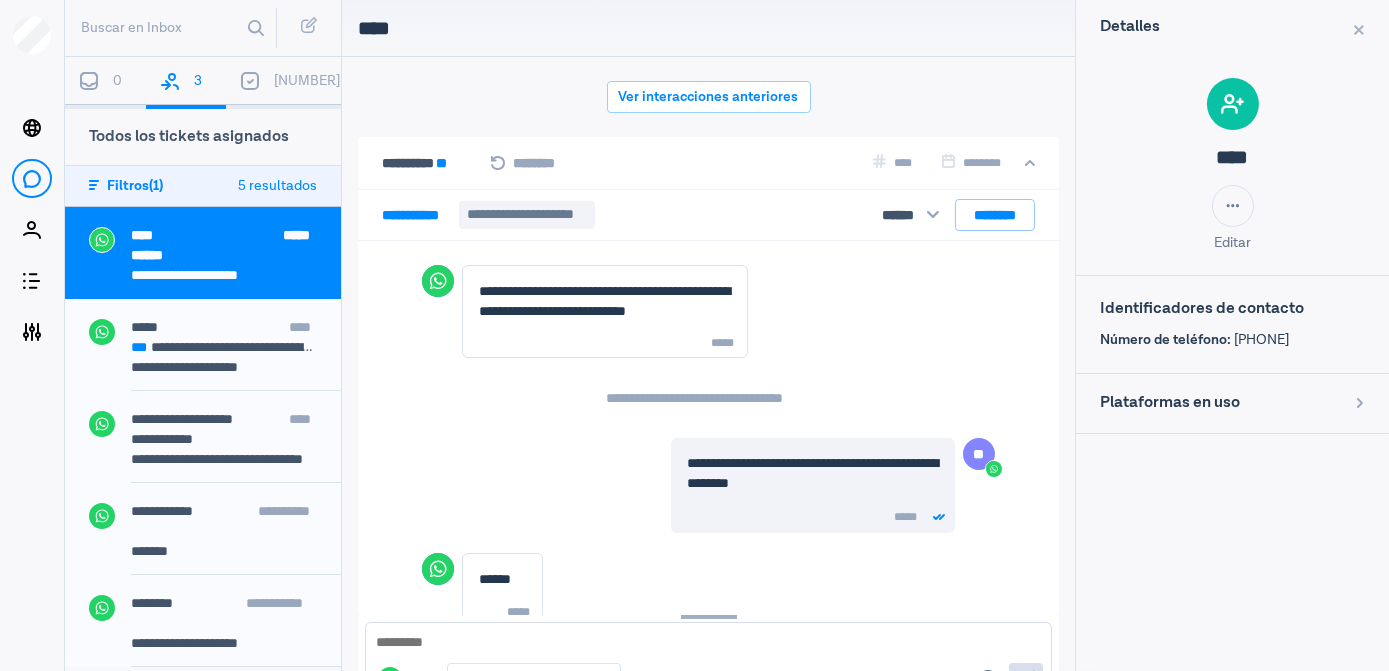 scroll, scrollTop: 79, scrollLeft: 0, axis: vertical 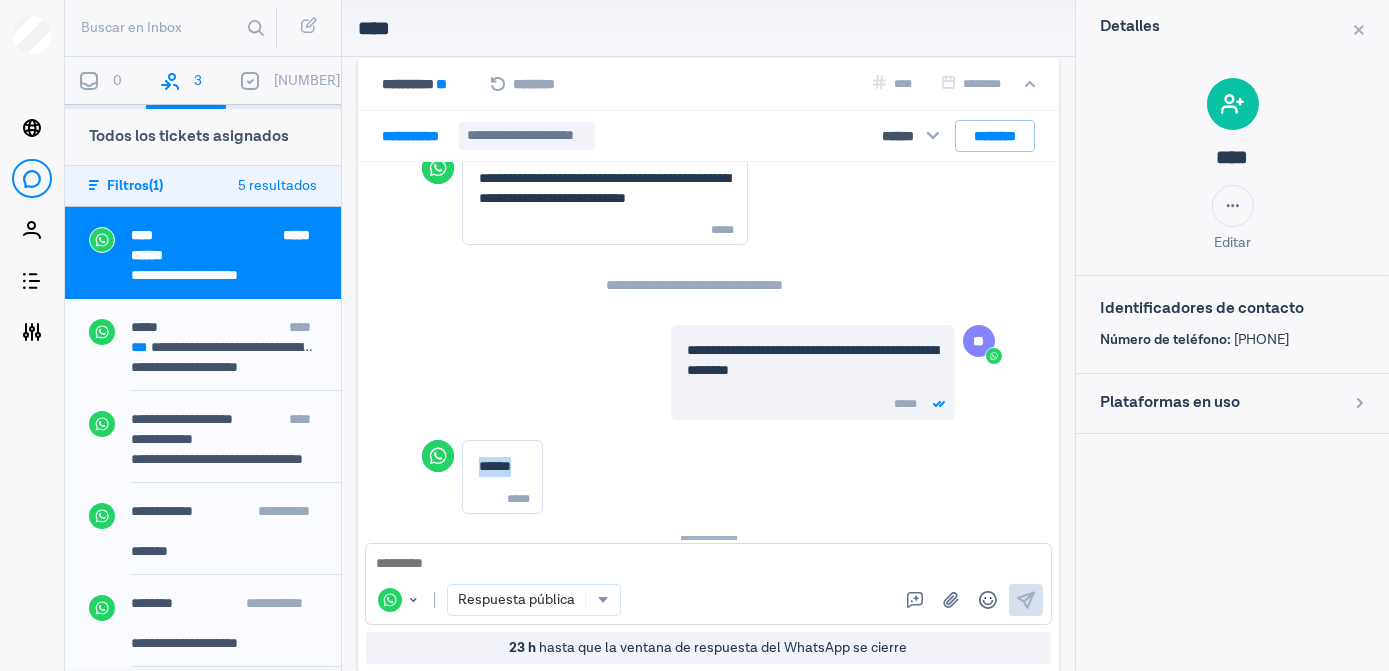 drag, startPoint x: 479, startPoint y: 460, endPoint x: 539, endPoint y: 460, distance: 60 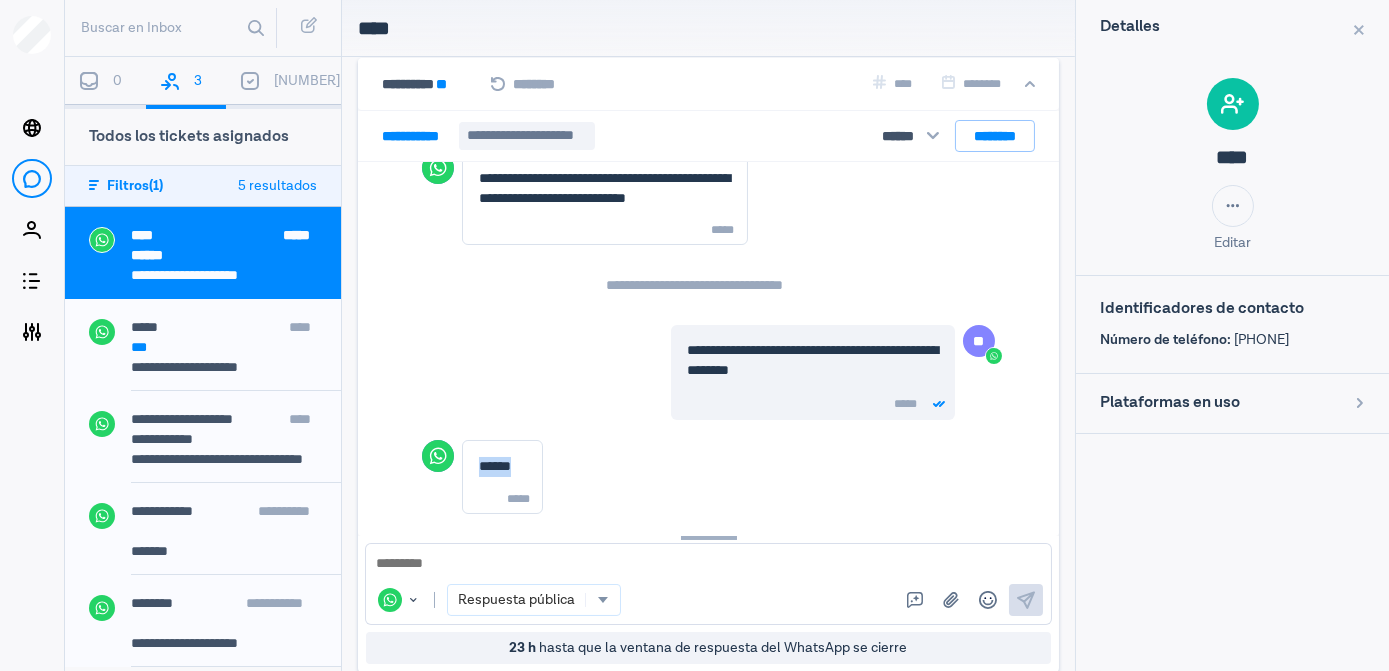 copy on "******" 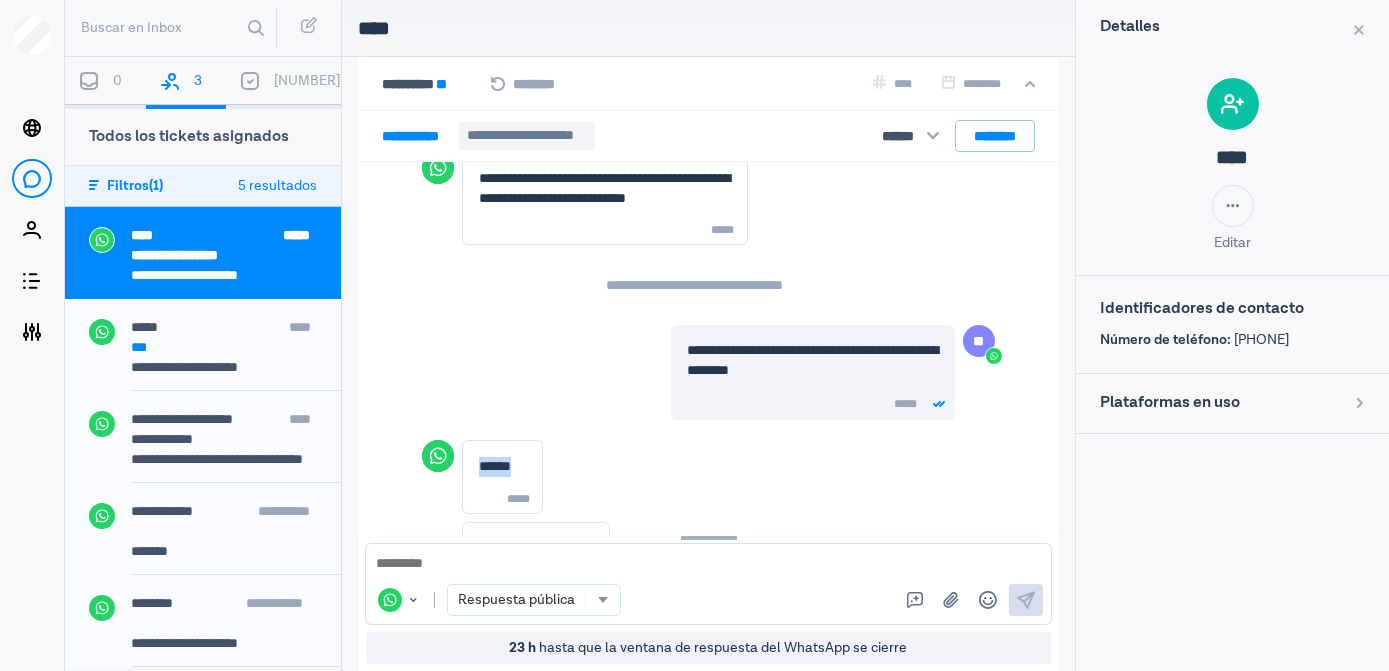 drag, startPoint x: 1250, startPoint y: 338, endPoint x: 1332, endPoint y: 329, distance: 82.492424 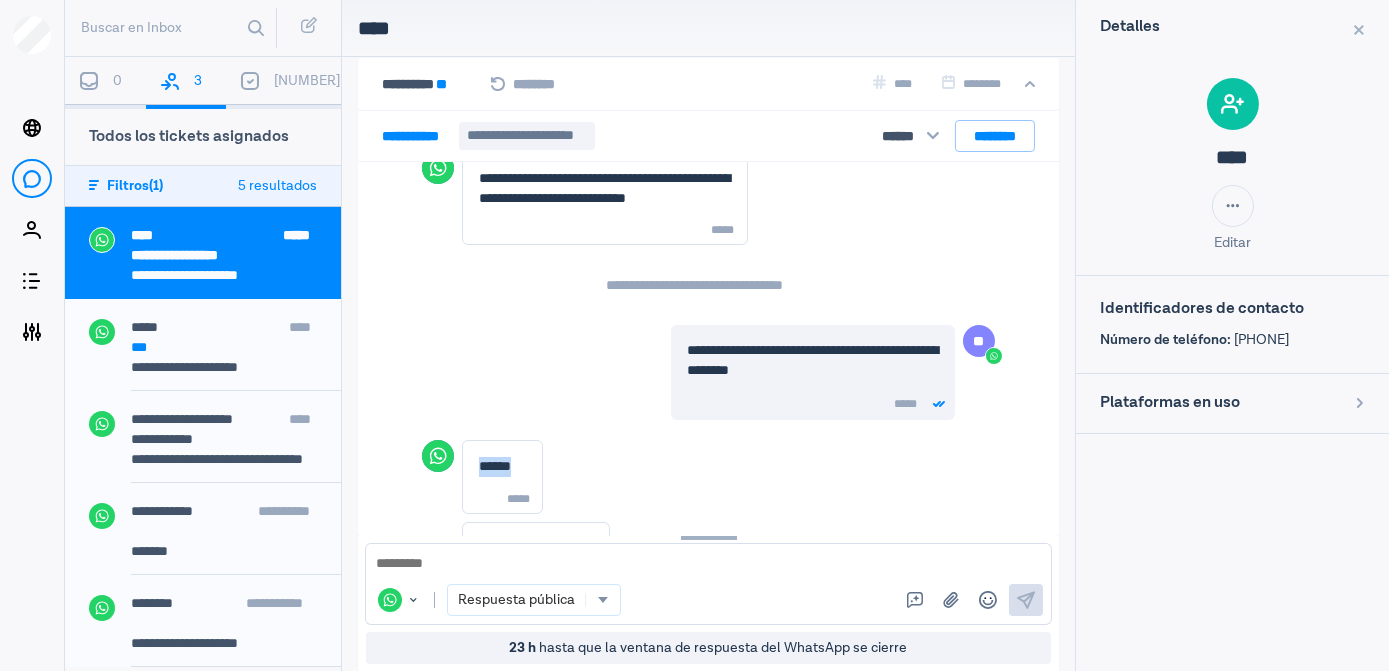 copy on "[PHONE]" 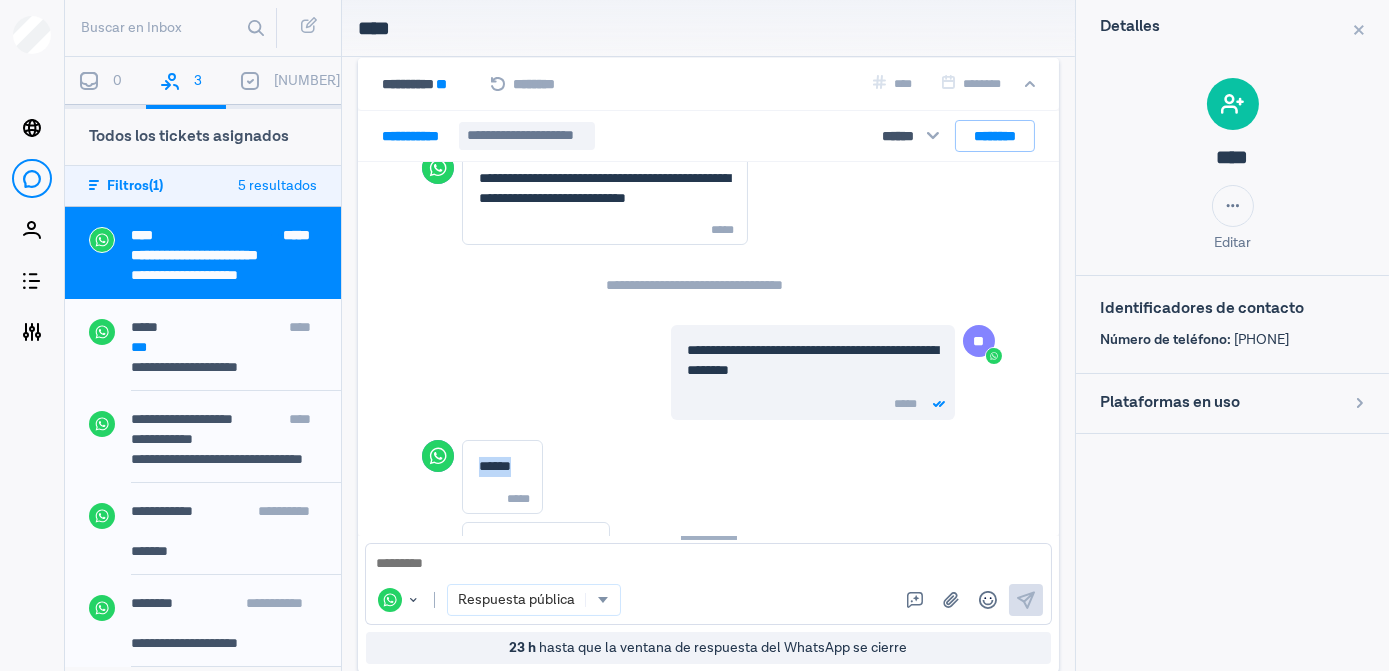 drag, startPoint x: 478, startPoint y: 460, endPoint x: 544, endPoint y: 460, distance: 66 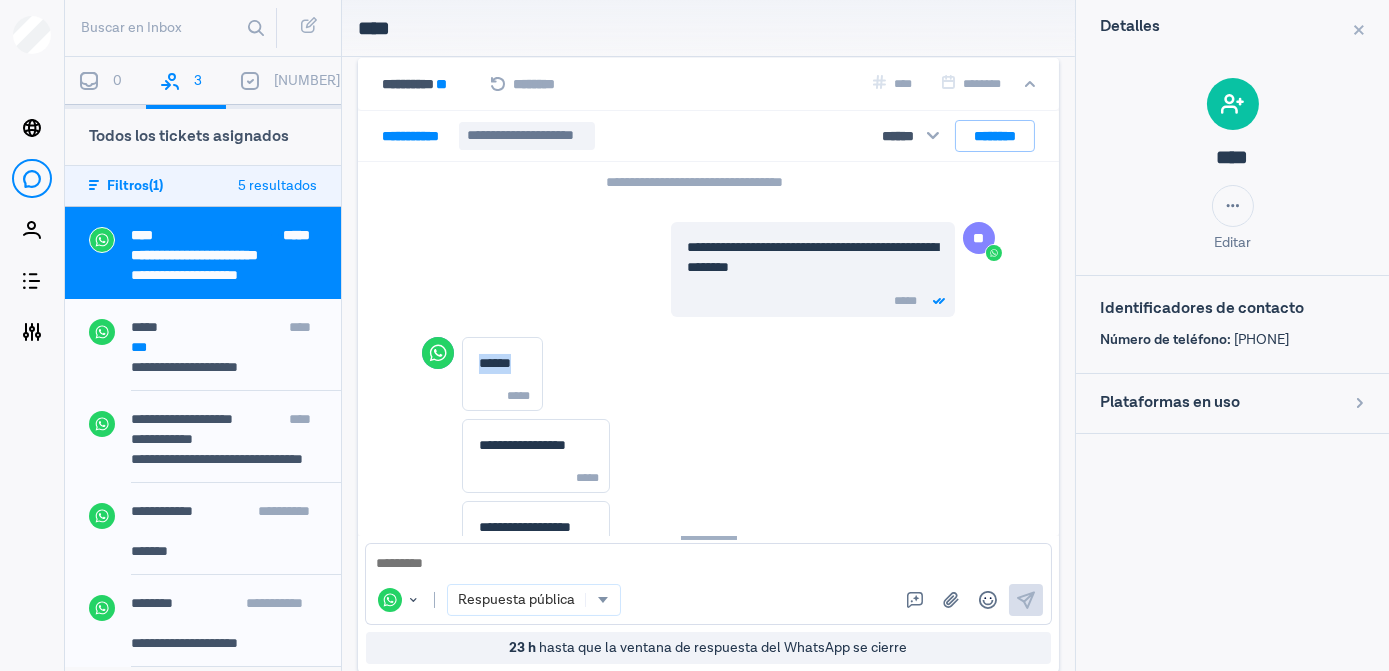 scroll, scrollTop: 216, scrollLeft: 0, axis: vertical 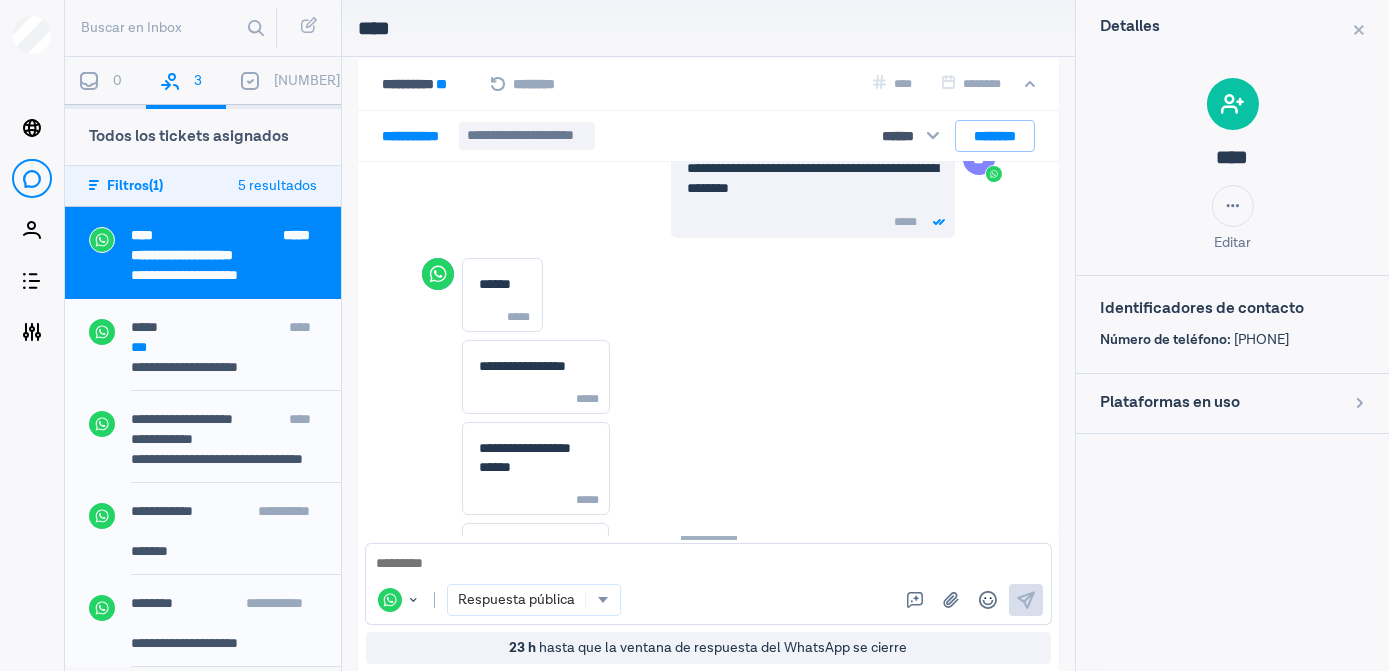 click on "[PHONE]" at bounding box center [1261, 340] 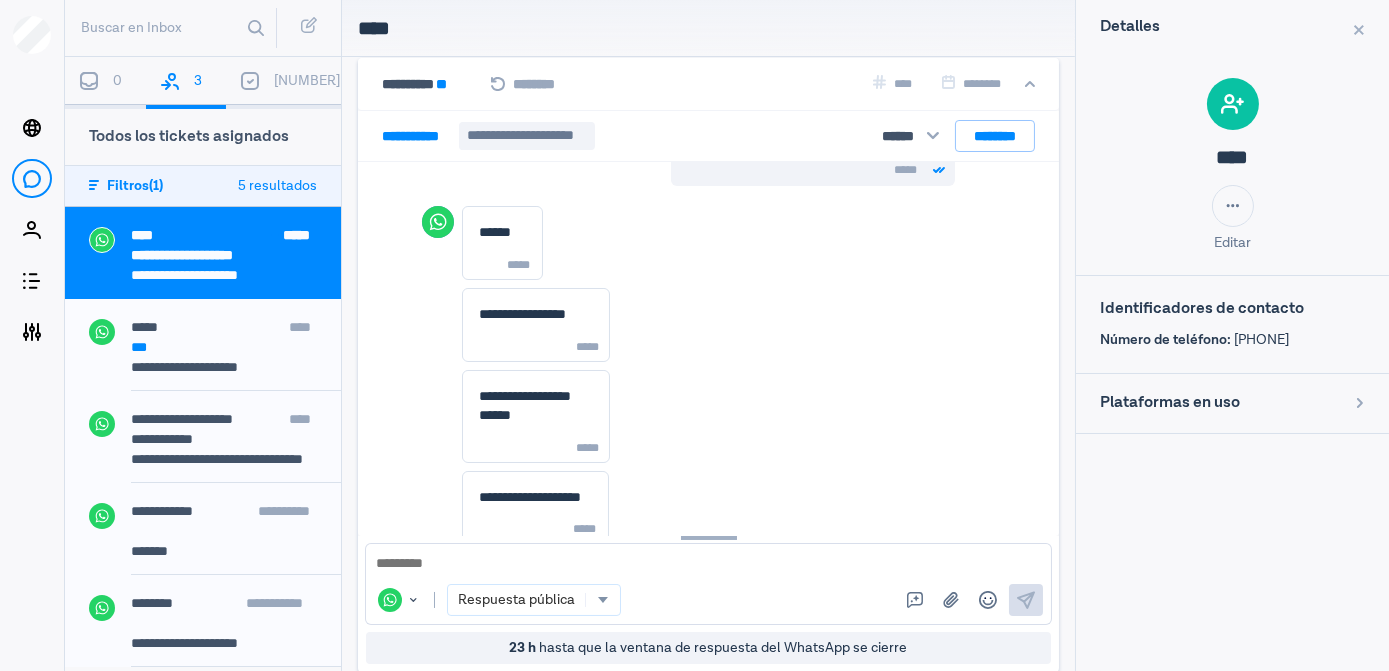 scroll, scrollTop: 297, scrollLeft: 0, axis: vertical 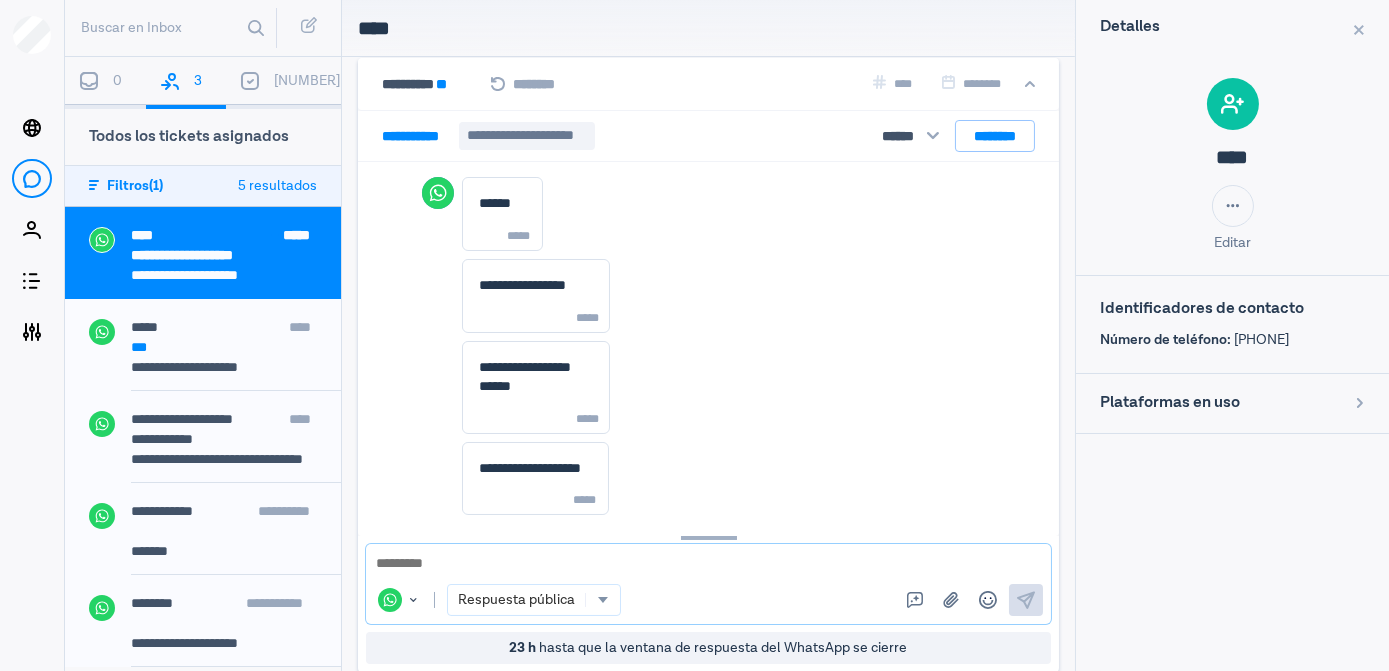 click at bounding box center [708, 564] 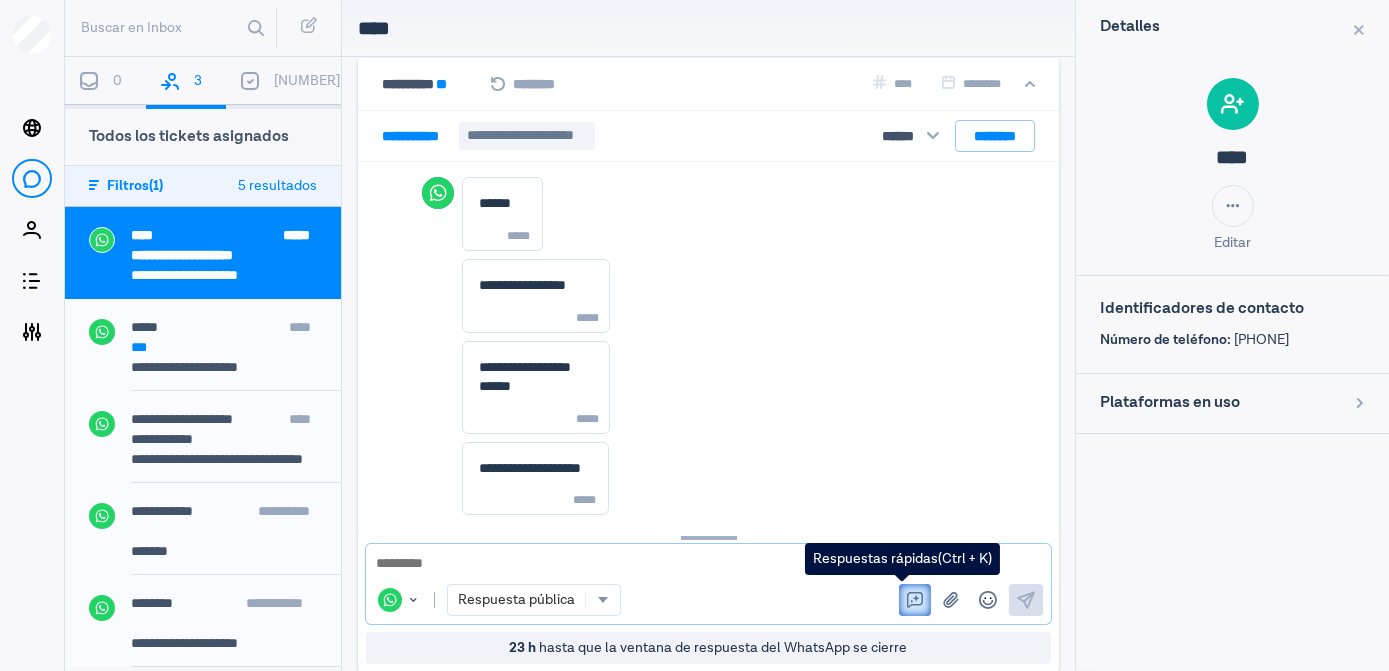 click at bounding box center [915, 598] 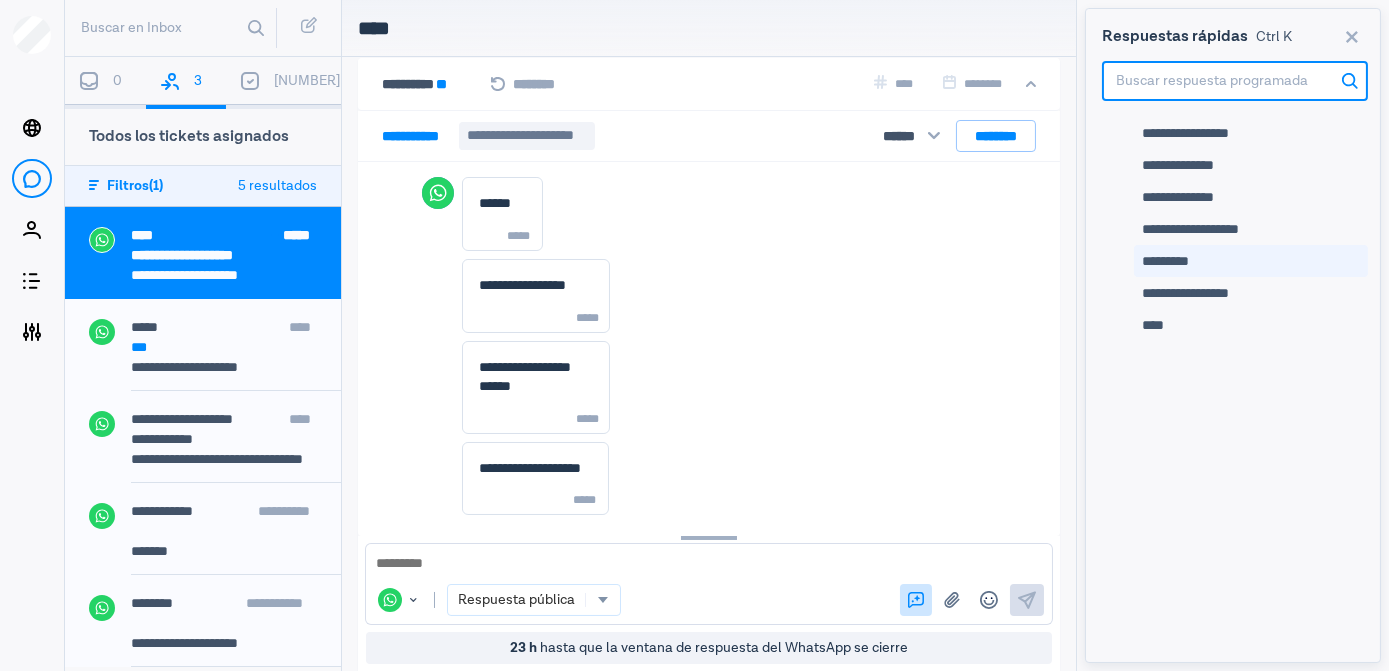 click on "*********" at bounding box center (1185, 133) 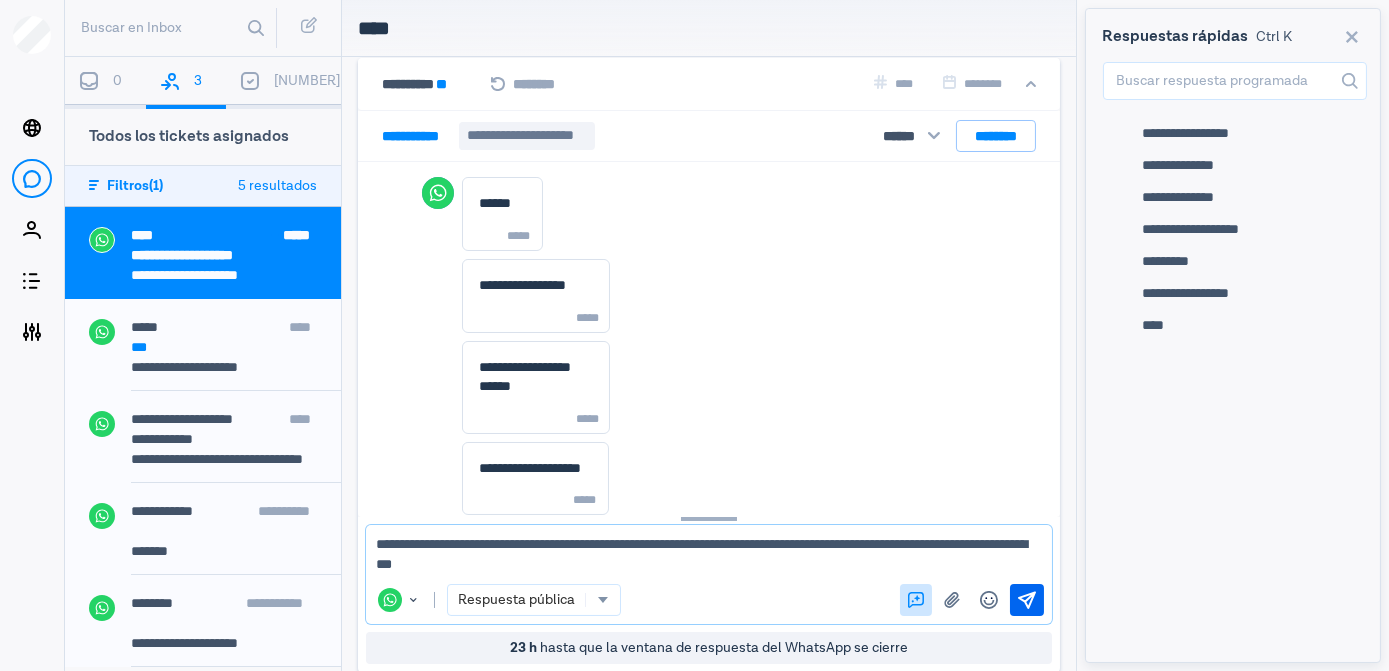 click at bounding box center (1027, 599) 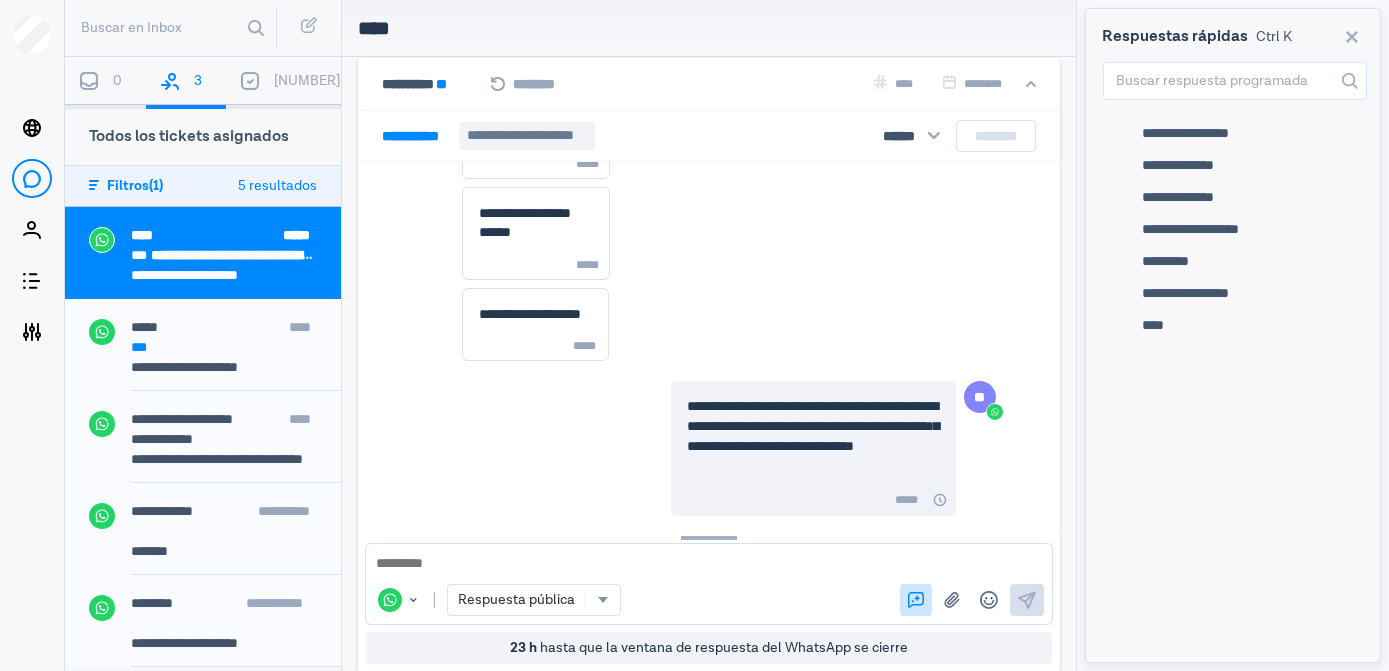 scroll, scrollTop: 451, scrollLeft: 0, axis: vertical 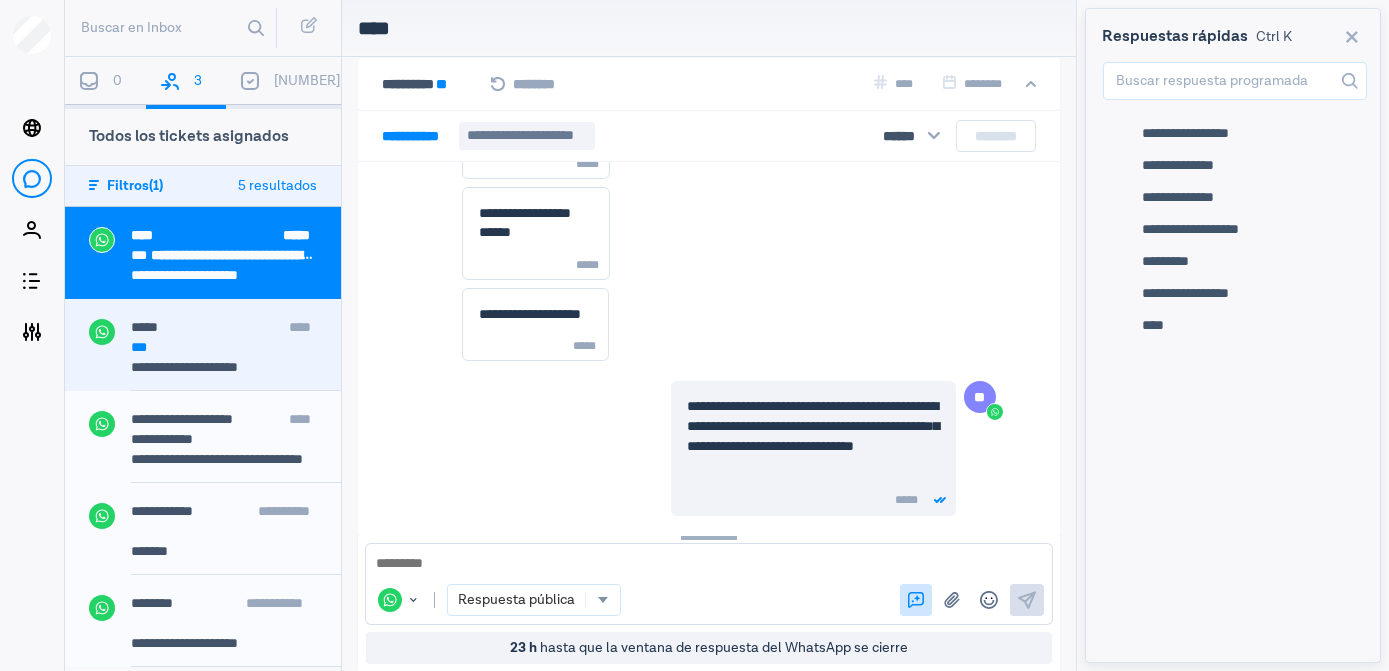 click on "***" at bounding box center [224, 347] 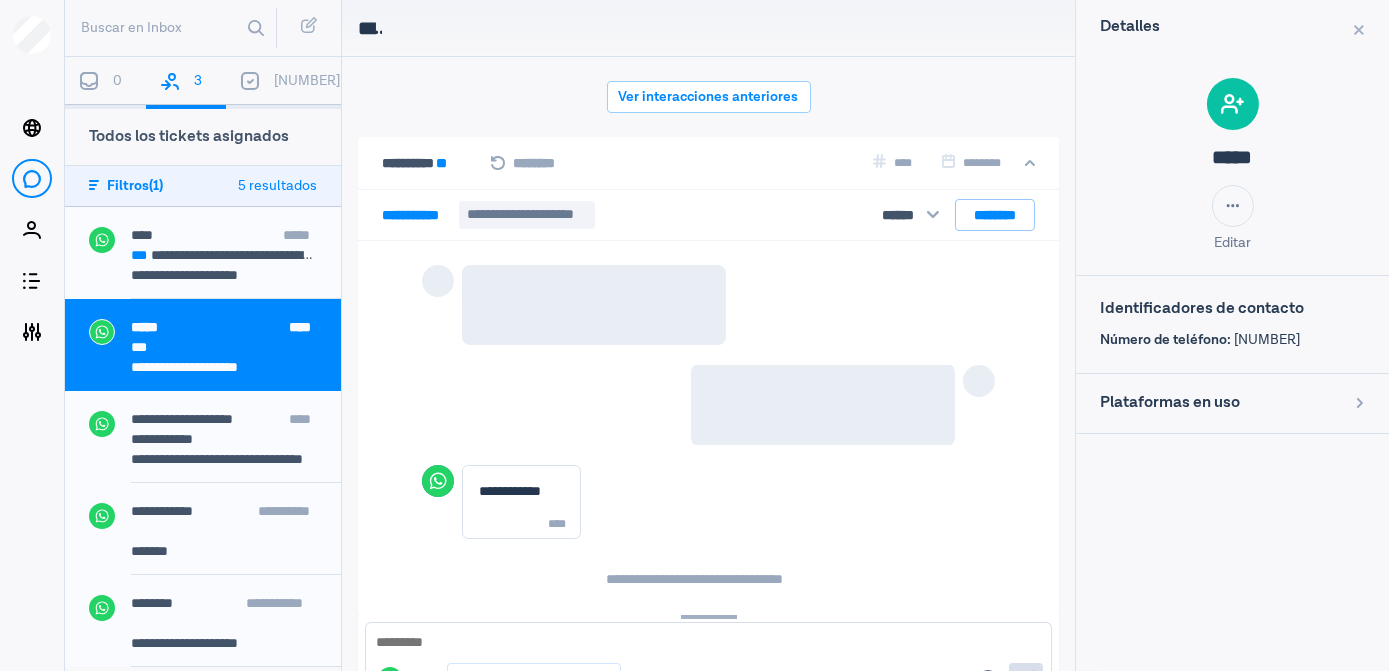 scroll, scrollTop: 79, scrollLeft: 0, axis: vertical 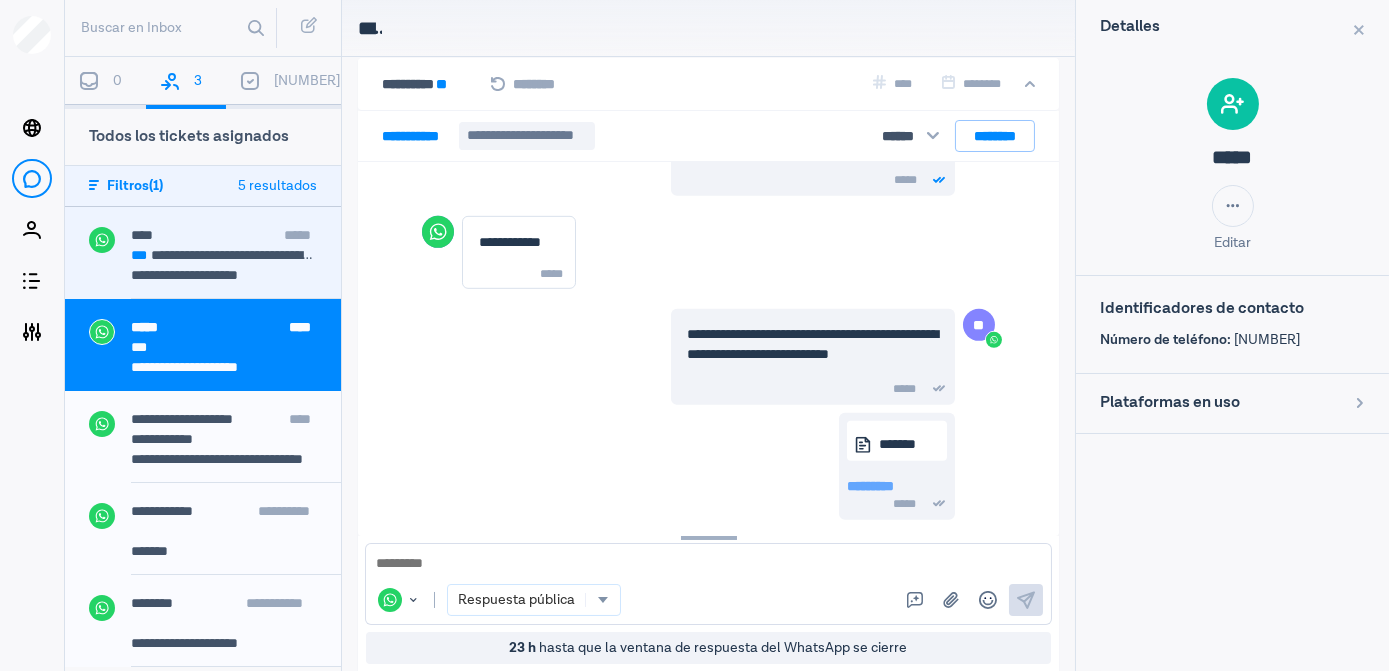 click on "**********" at bounding box center (197, 275) 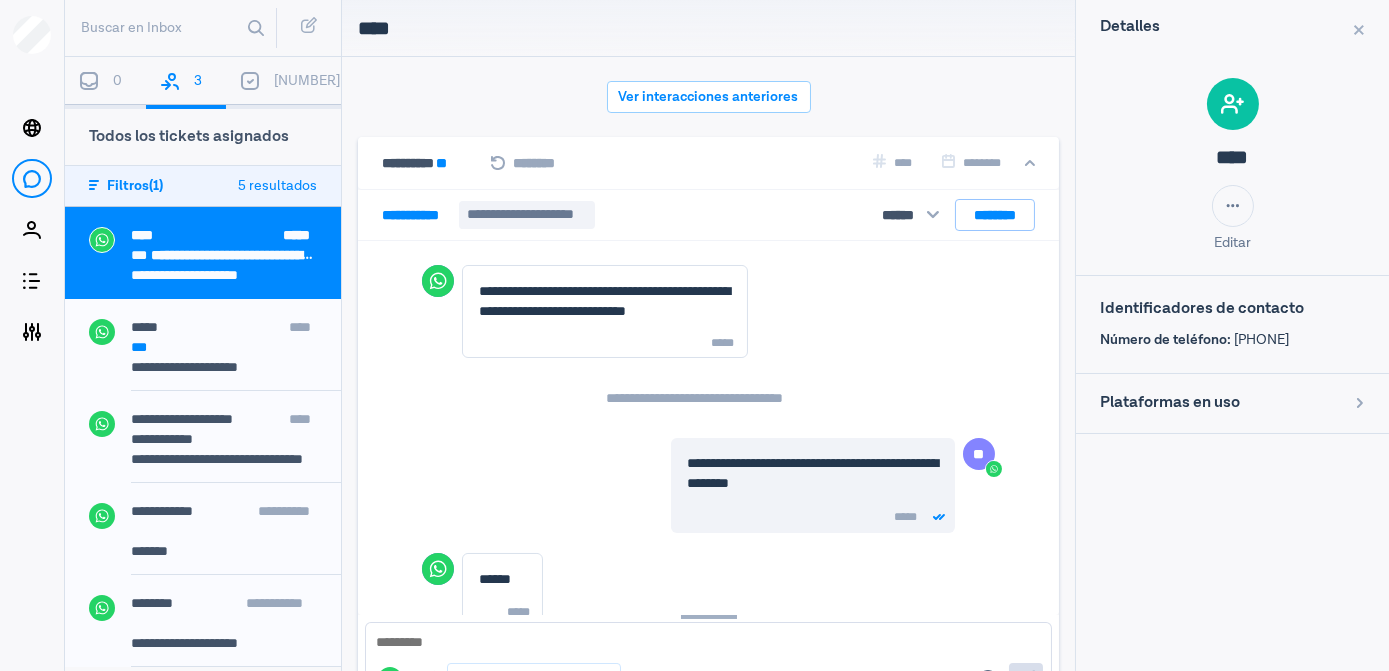 scroll, scrollTop: 79, scrollLeft: 0, axis: vertical 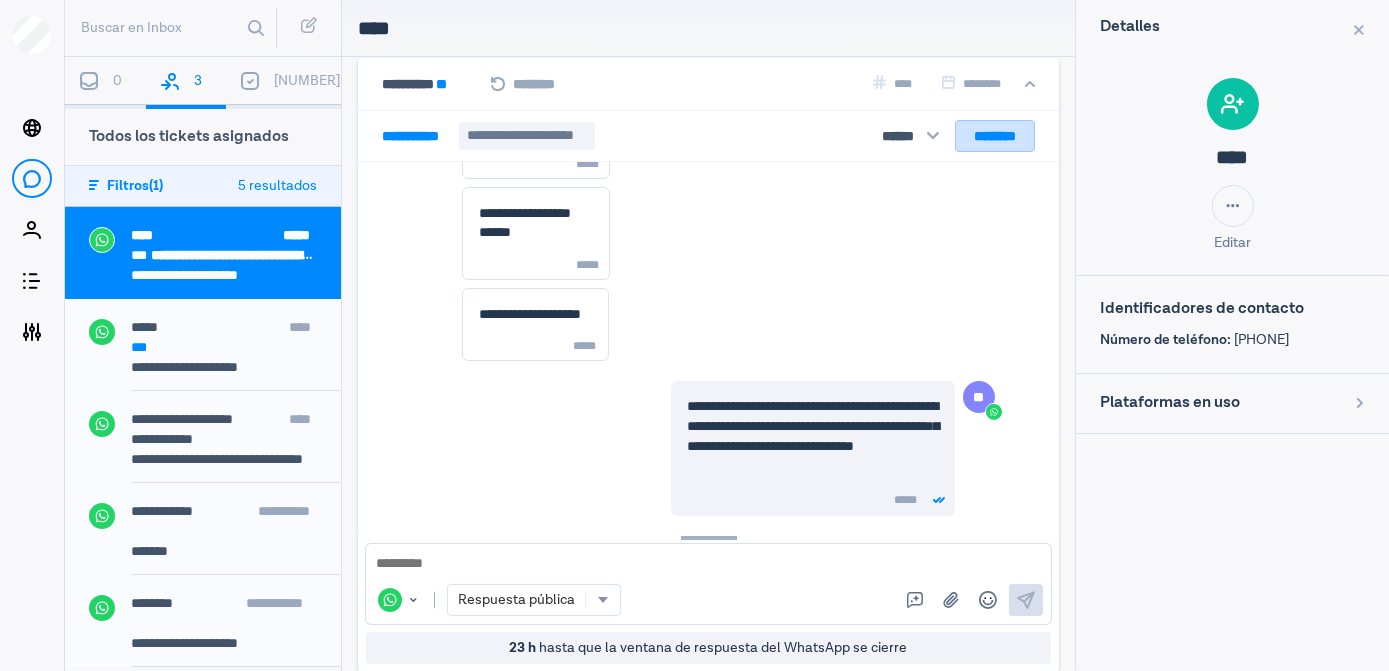click on "********" at bounding box center [995, 136] 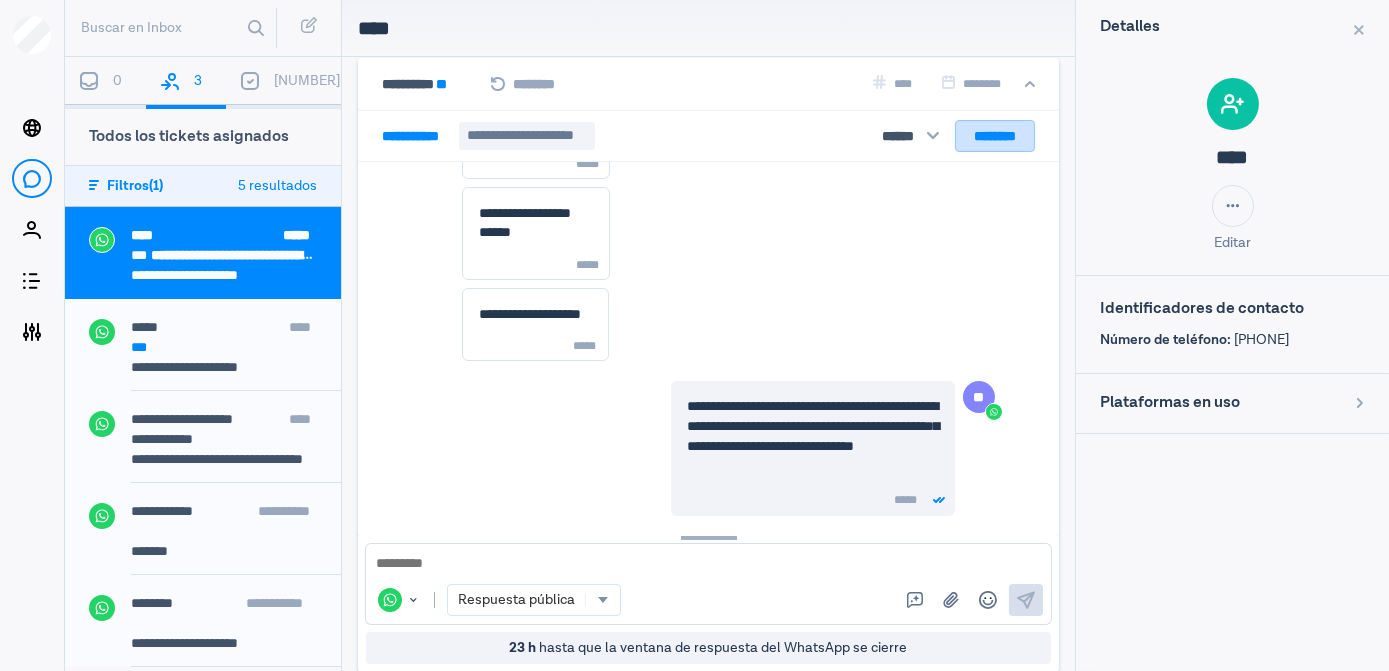 scroll, scrollTop: 317, scrollLeft: 0, axis: vertical 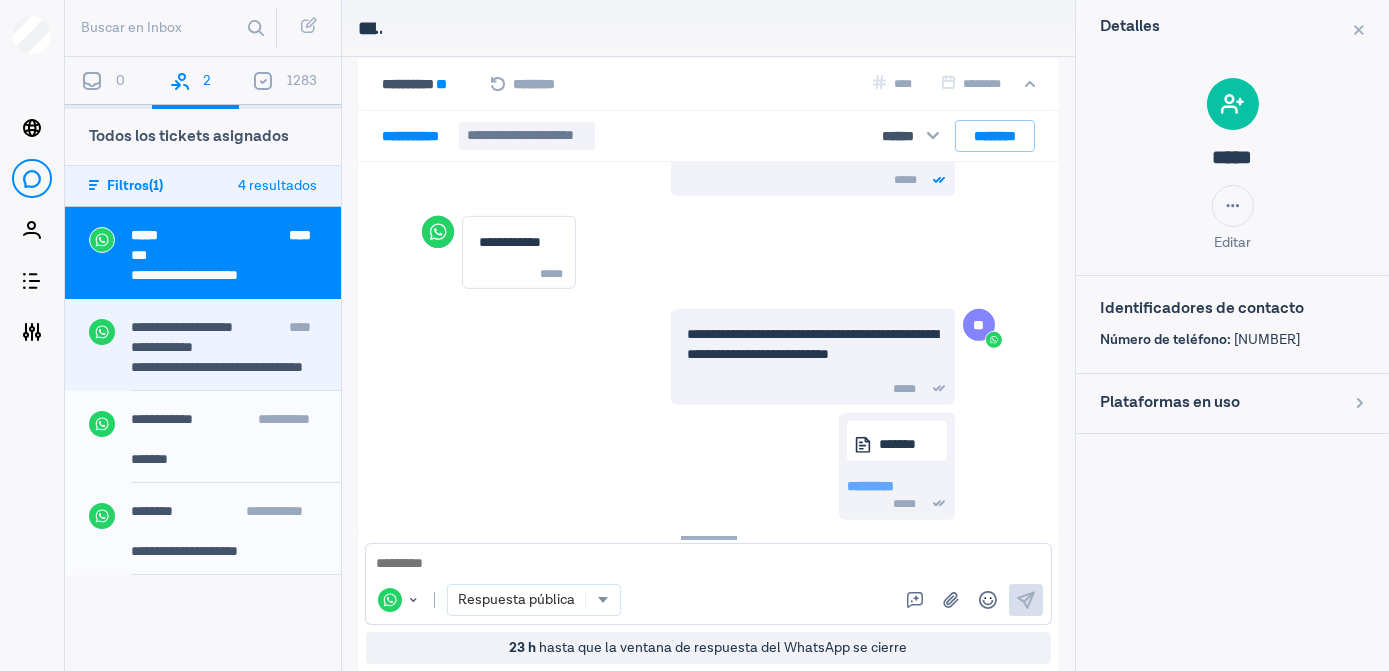 click on "**********" at bounding box center (182, 327) 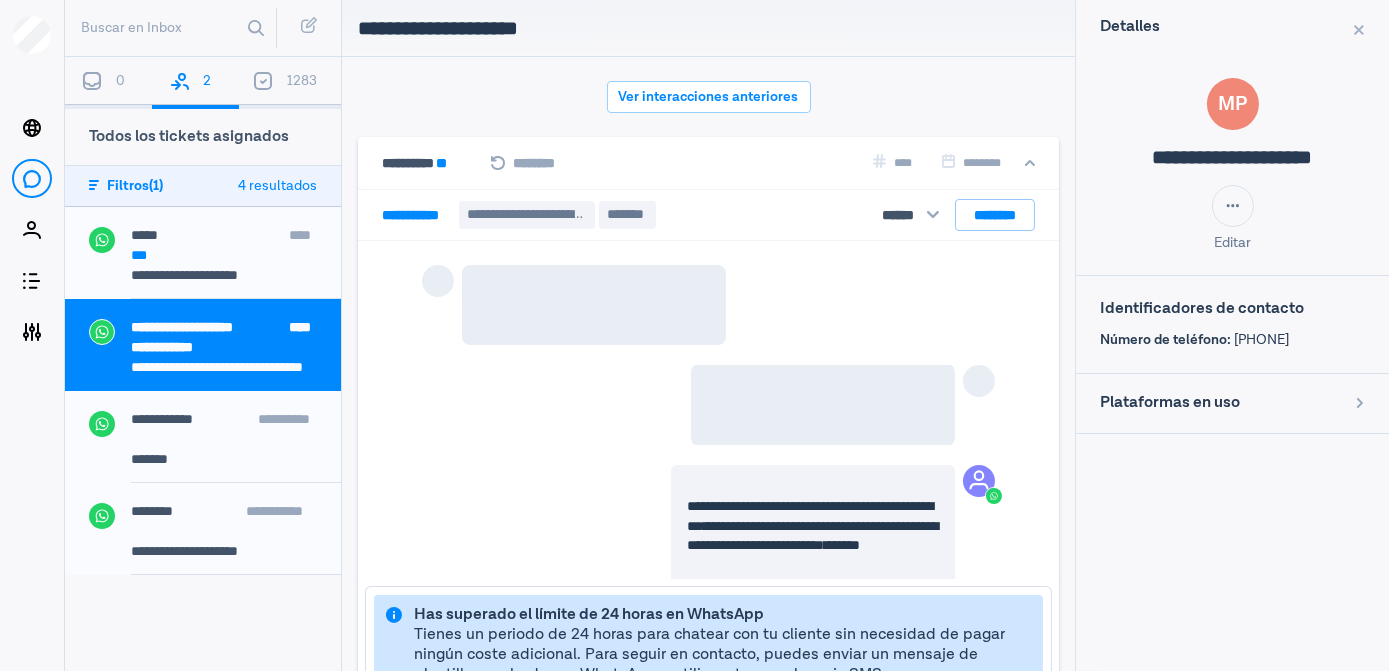 scroll, scrollTop: 79, scrollLeft: 0, axis: vertical 